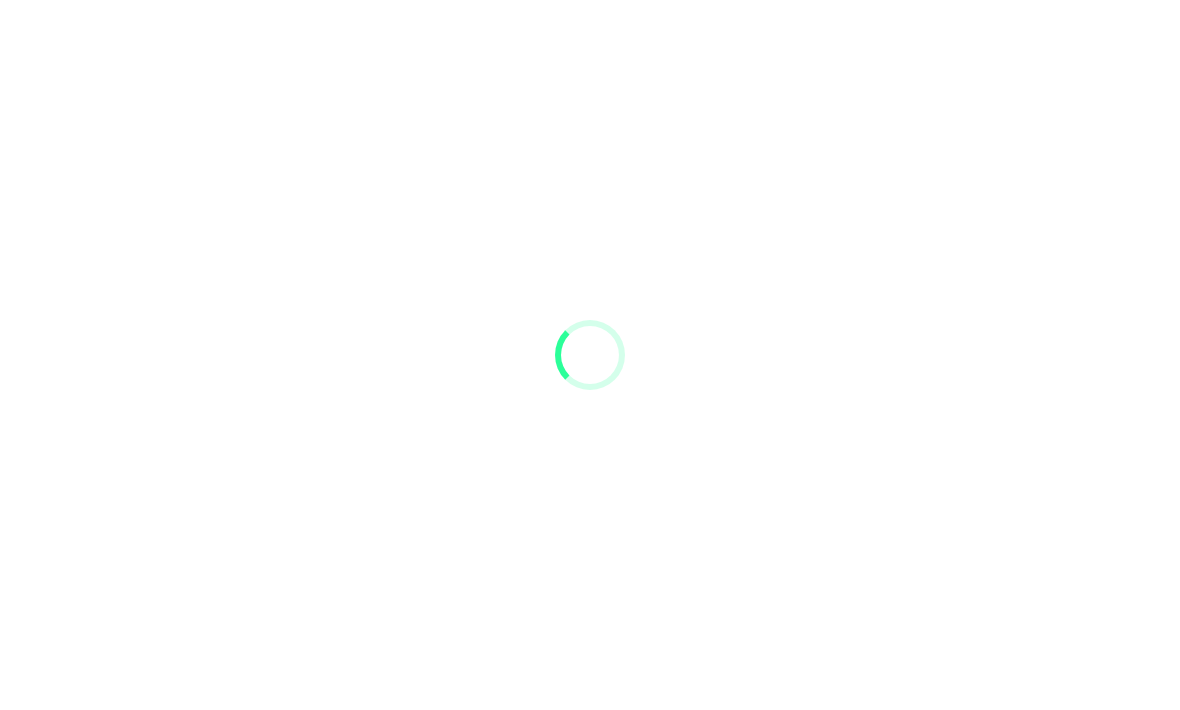 scroll, scrollTop: 1, scrollLeft: 0, axis: vertical 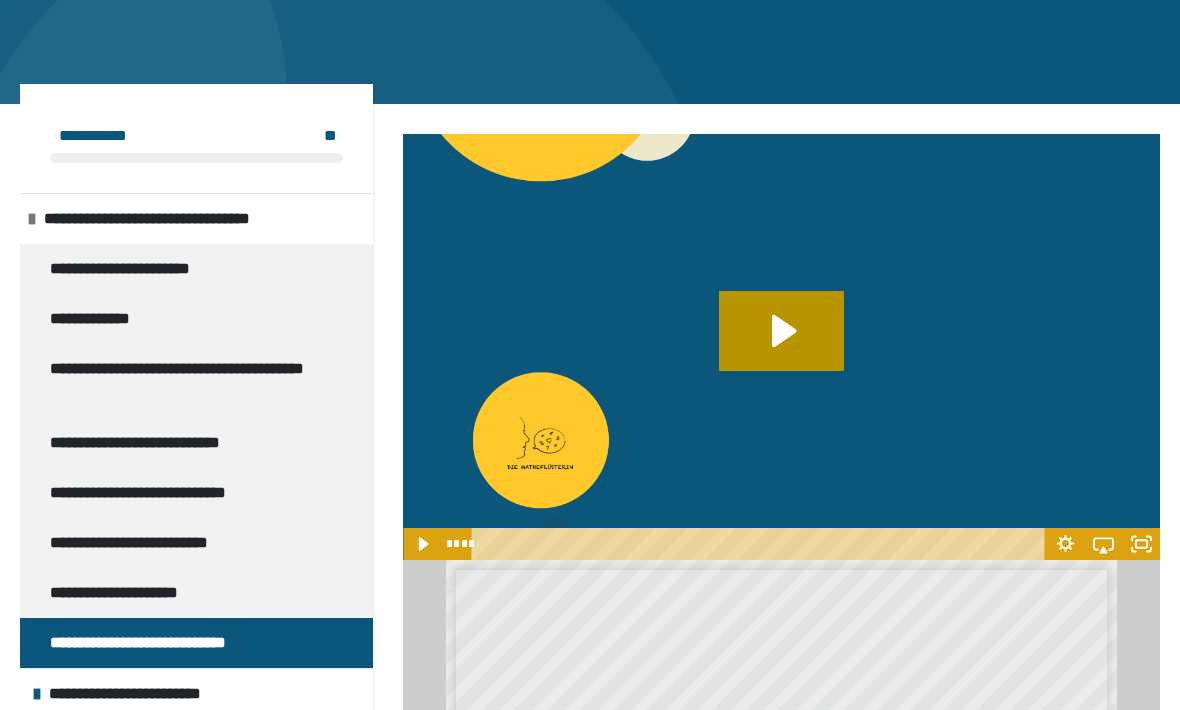 click on "**********" at bounding box center [168, 219] 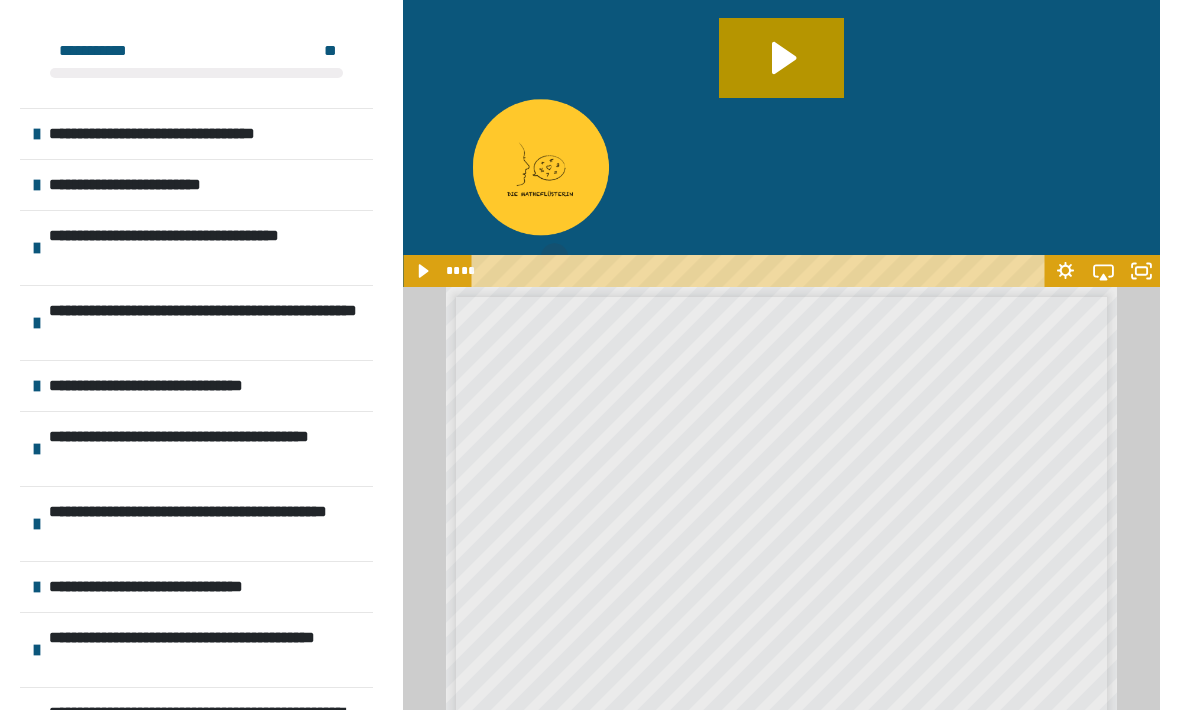 scroll, scrollTop: 527, scrollLeft: 0, axis: vertical 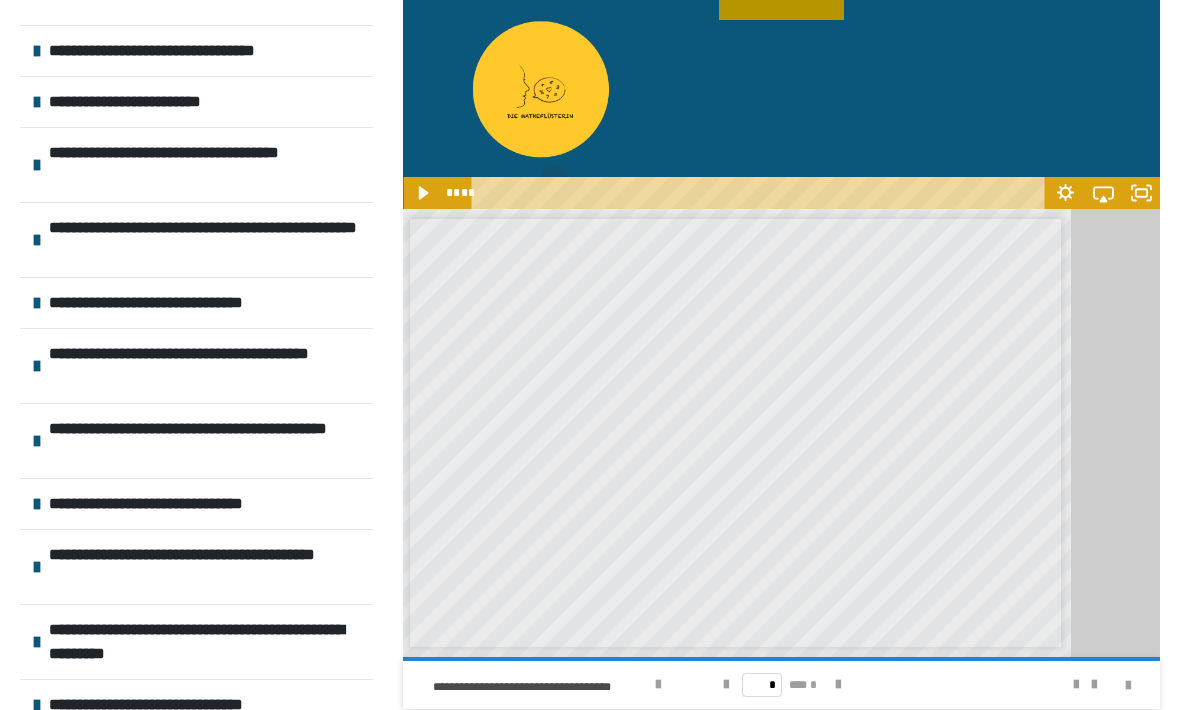 click on "**********" at bounding box center [173, 51] 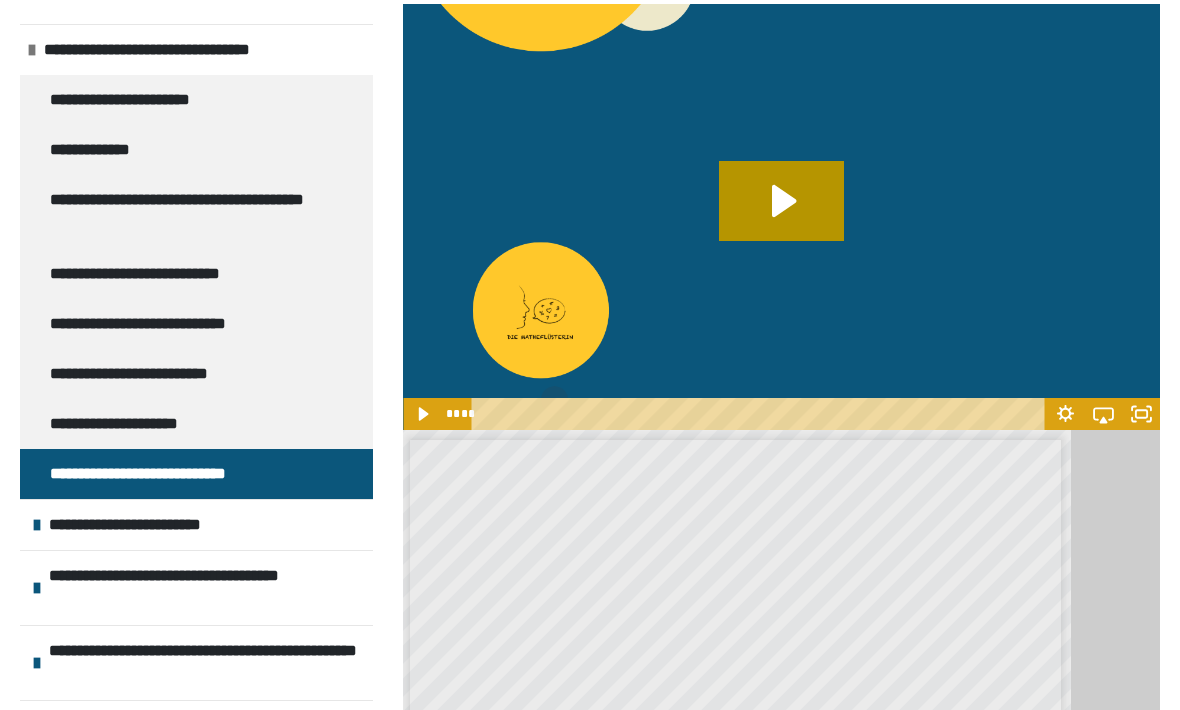 scroll, scrollTop: 176, scrollLeft: 0, axis: vertical 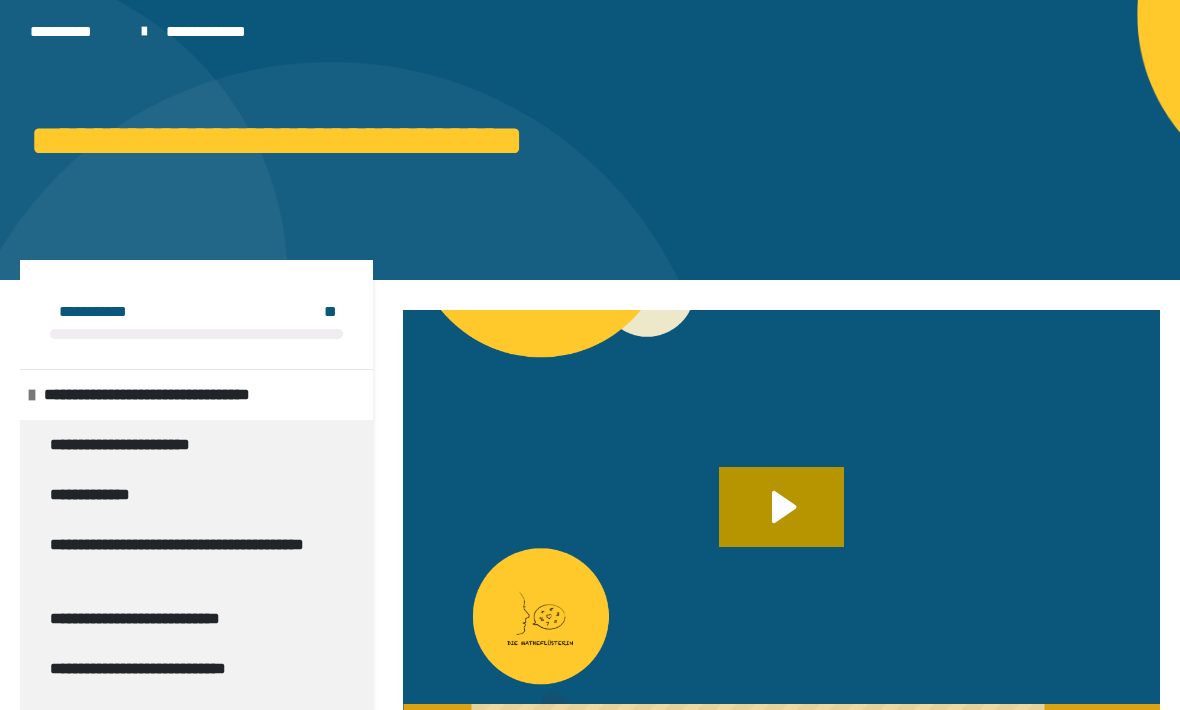 click on "**********" at bounding box center (168, 395) 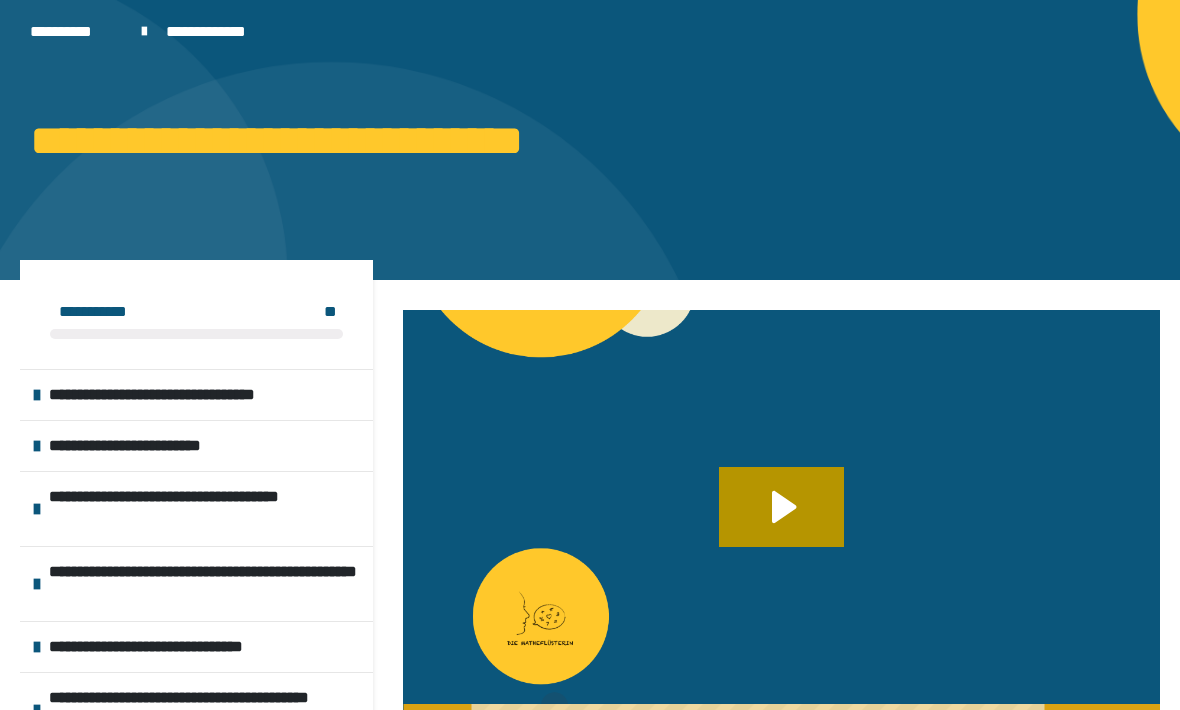 click at bounding box center (781, 523) 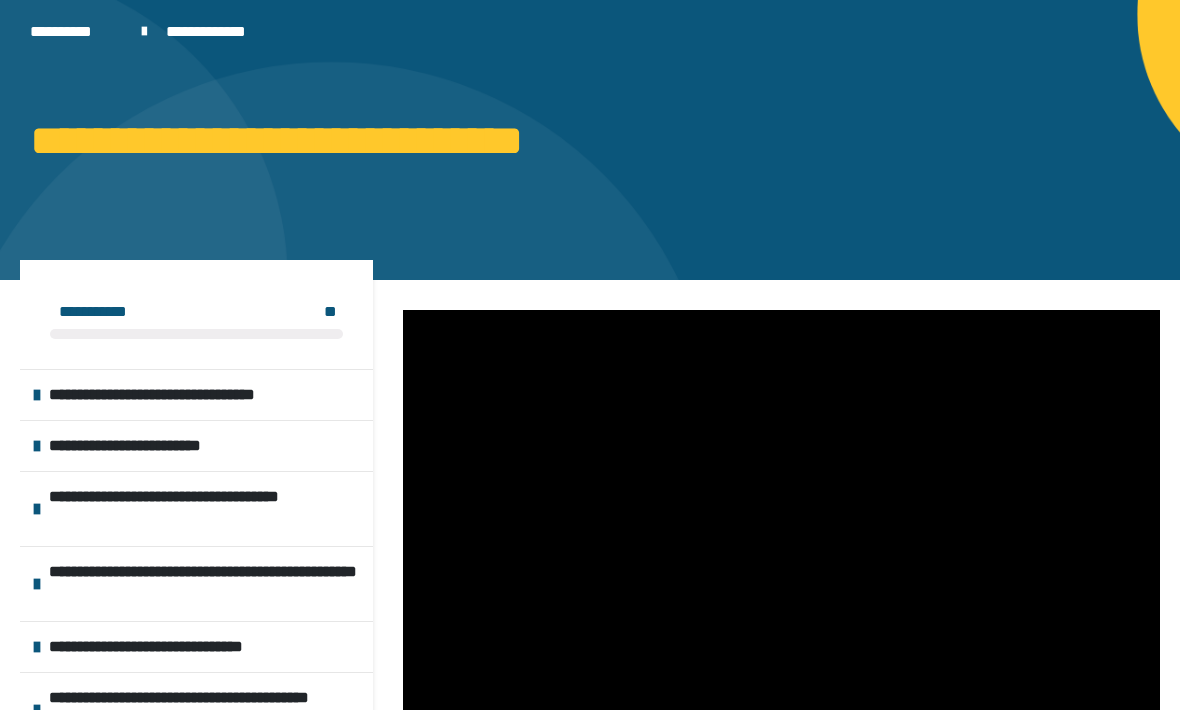 click on "**********" at bounding box center [173, 395] 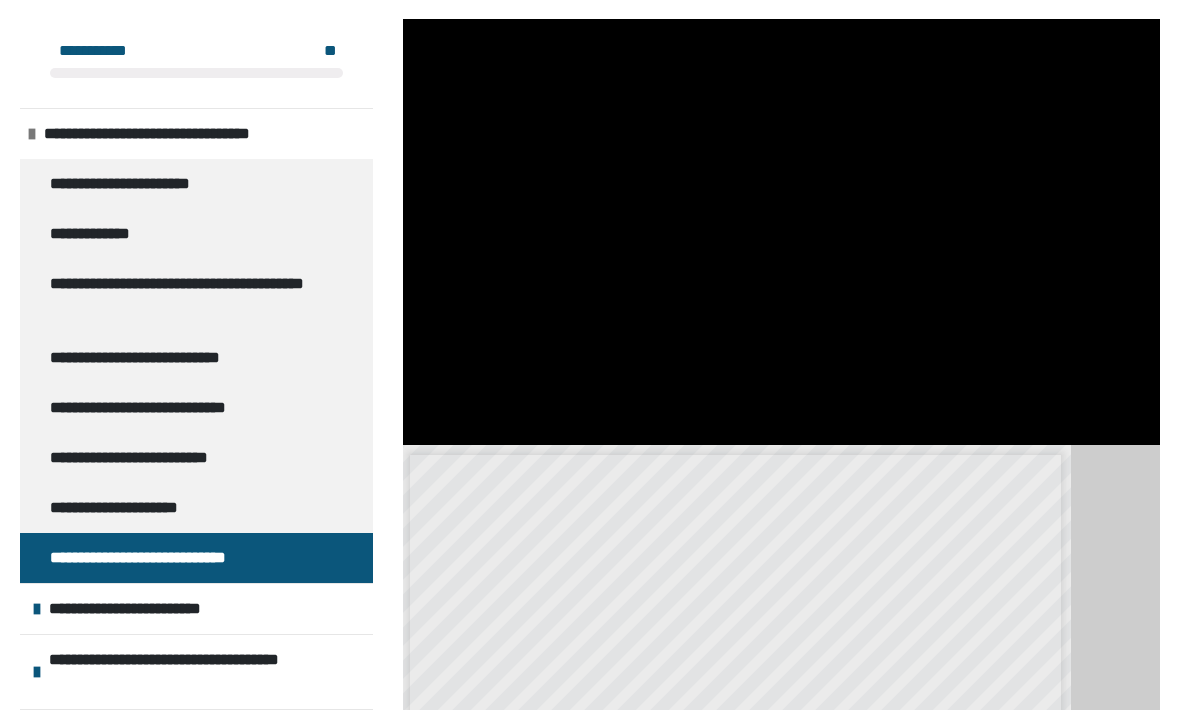 scroll, scrollTop: 285, scrollLeft: 0, axis: vertical 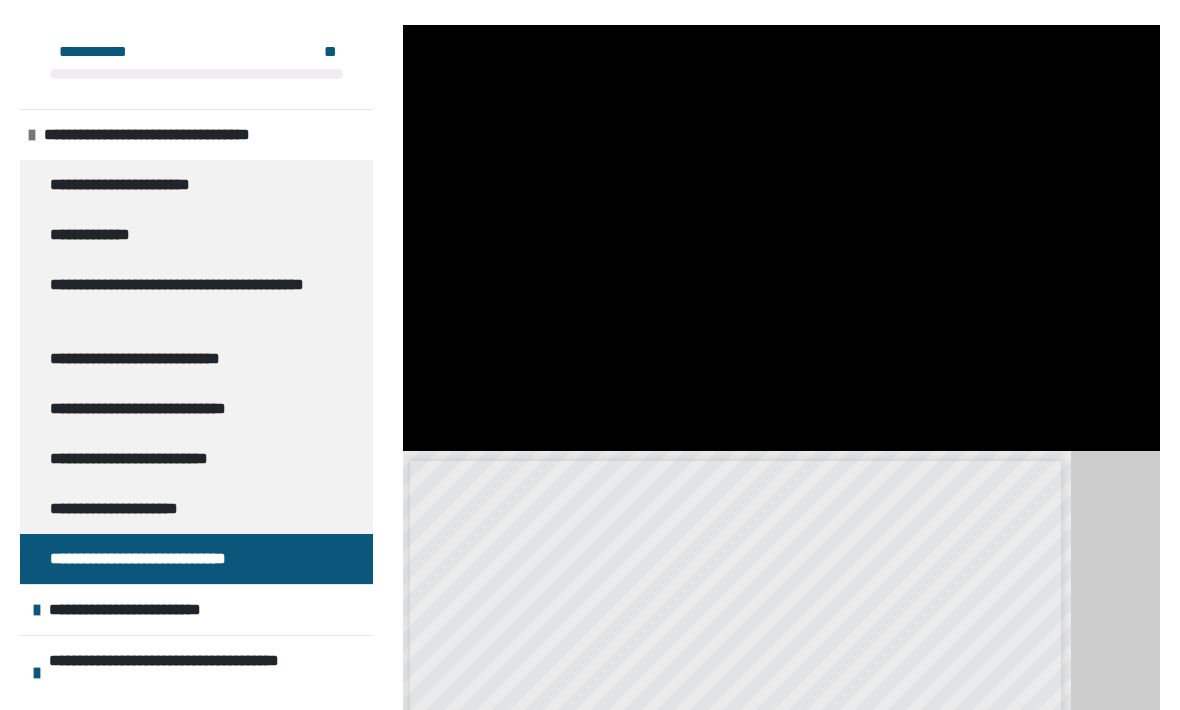 click at bounding box center (781, 238) 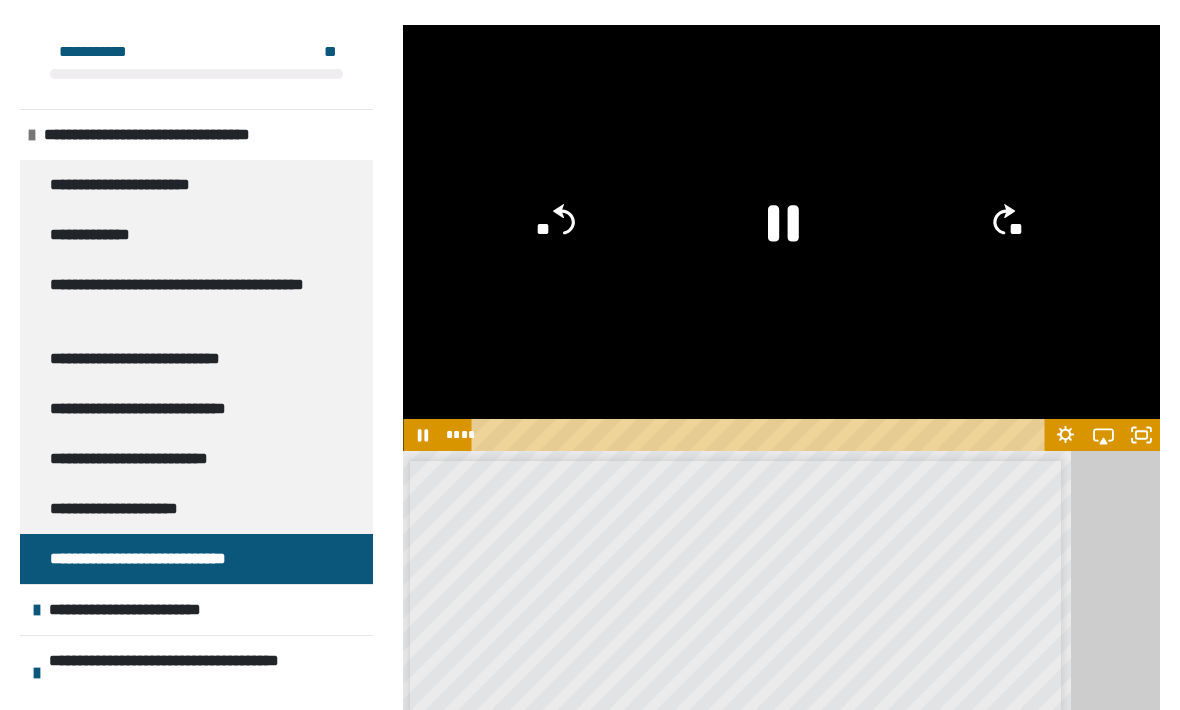 click on "**" 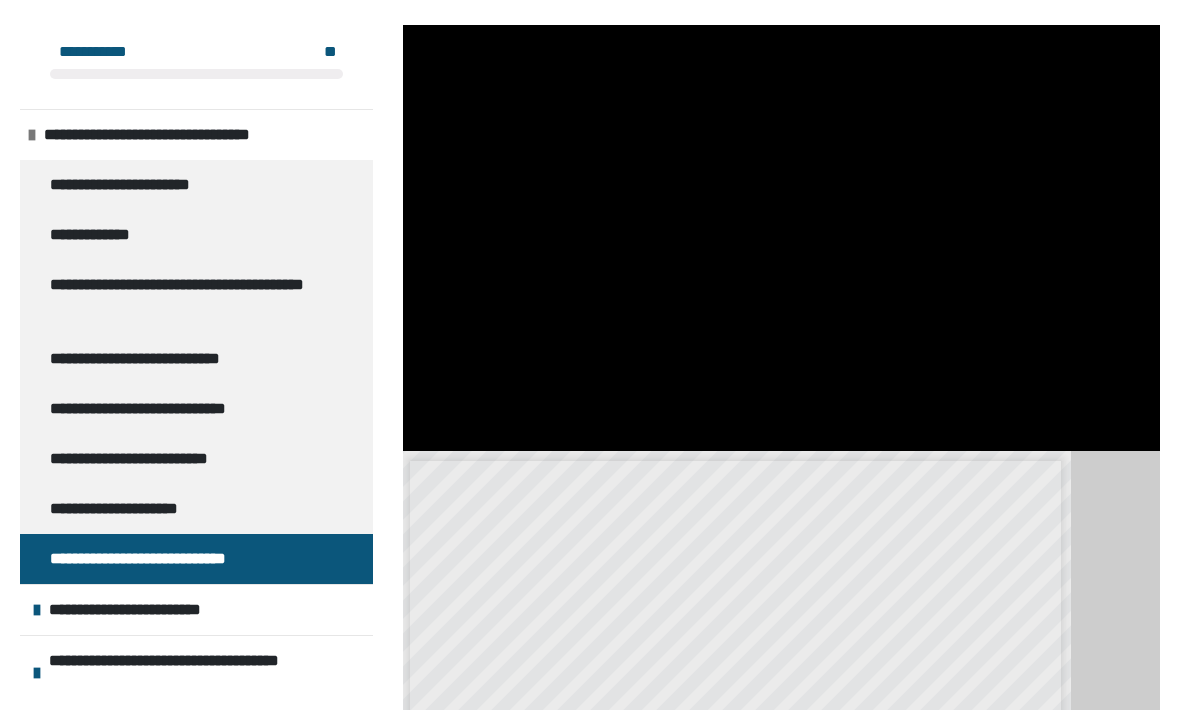 click at bounding box center (781, 238) 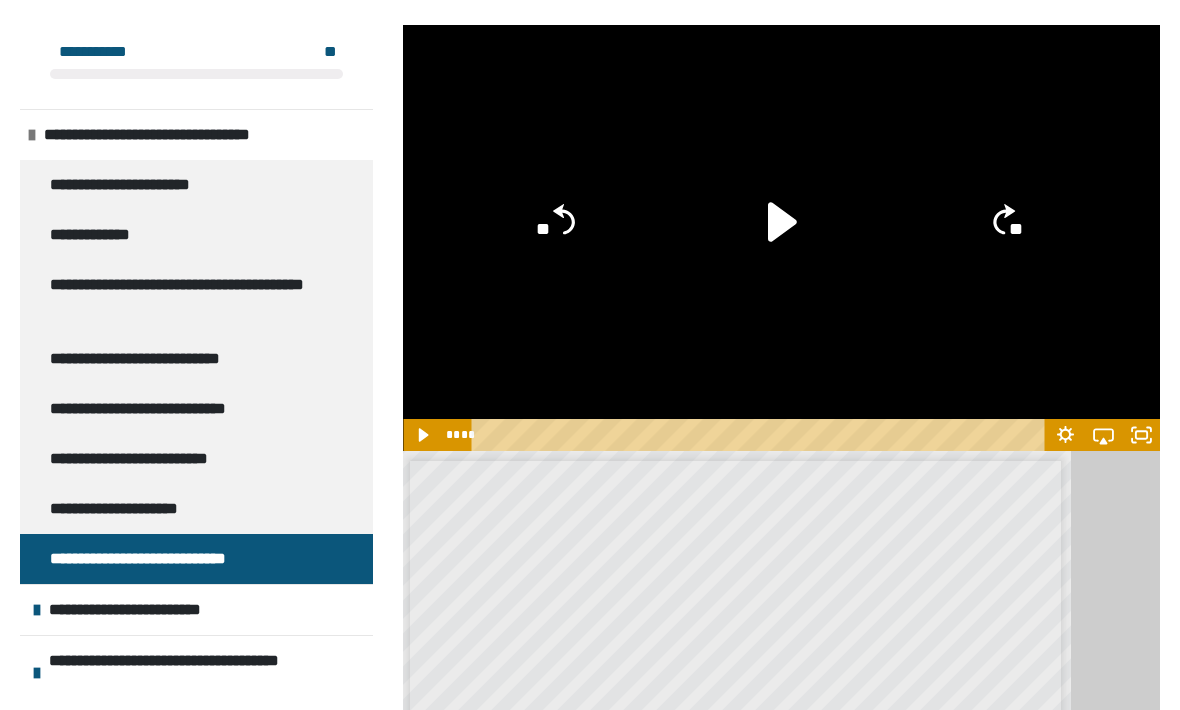 click on "**********" at bounding box center (154, 185) 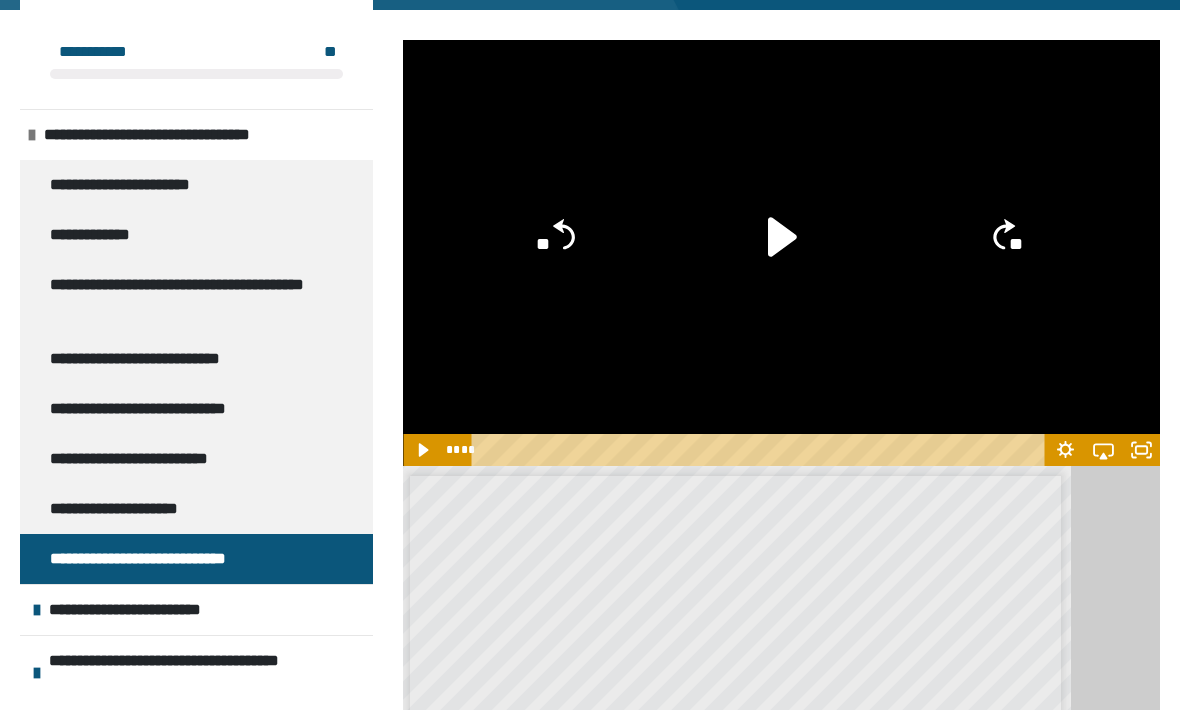 scroll, scrollTop: 0, scrollLeft: 0, axis: both 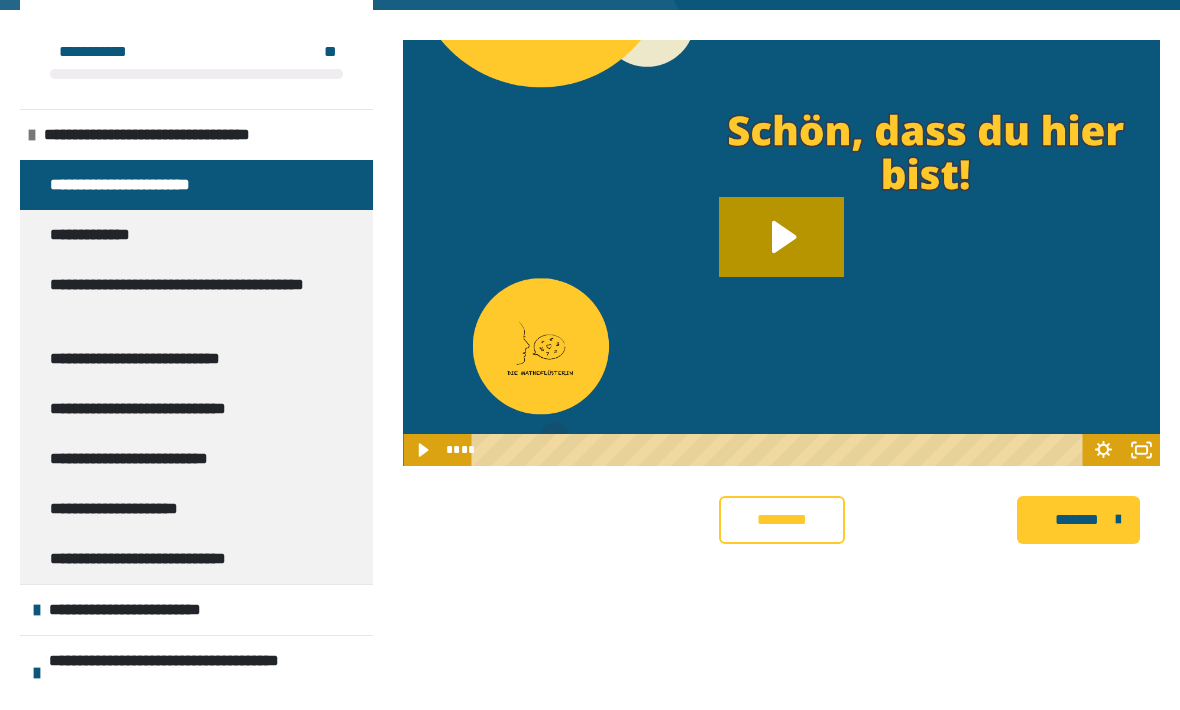 click on "**********" at bounding box center [154, 185] 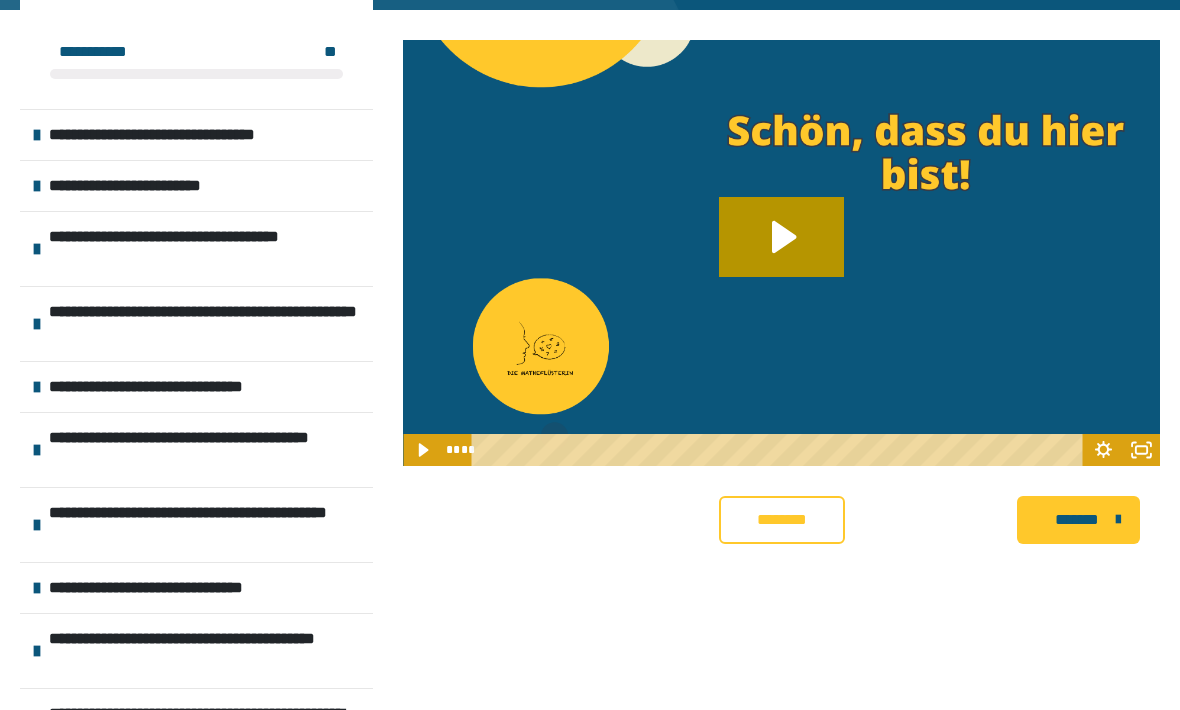 click on "**********" at bounding box center (173, 135) 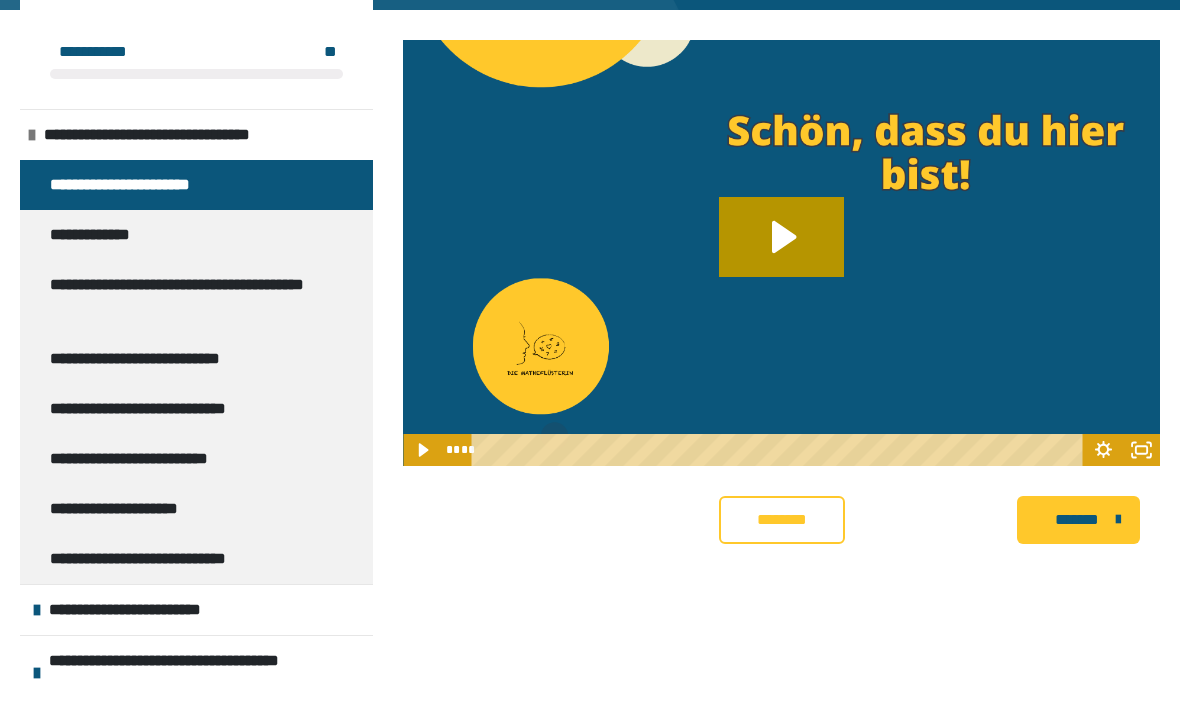 click on "**********" at bounding box center (154, 185) 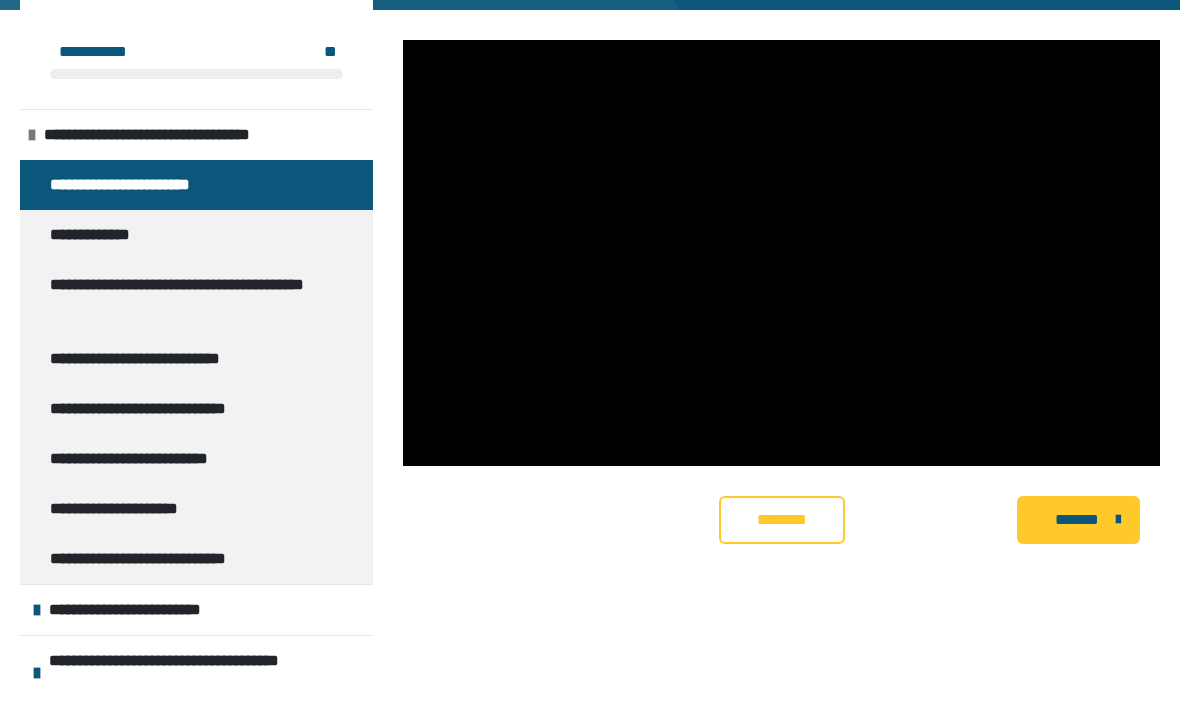 click at bounding box center [781, 253] 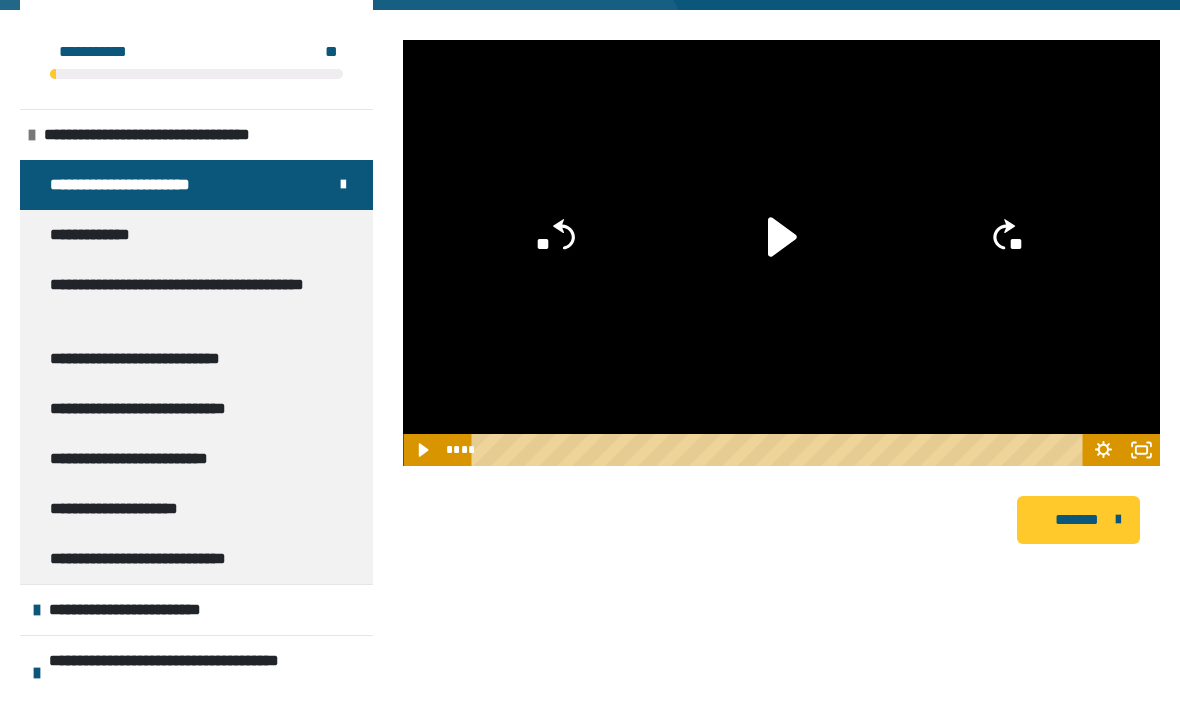 click on "**********" at bounding box center (113, 235) 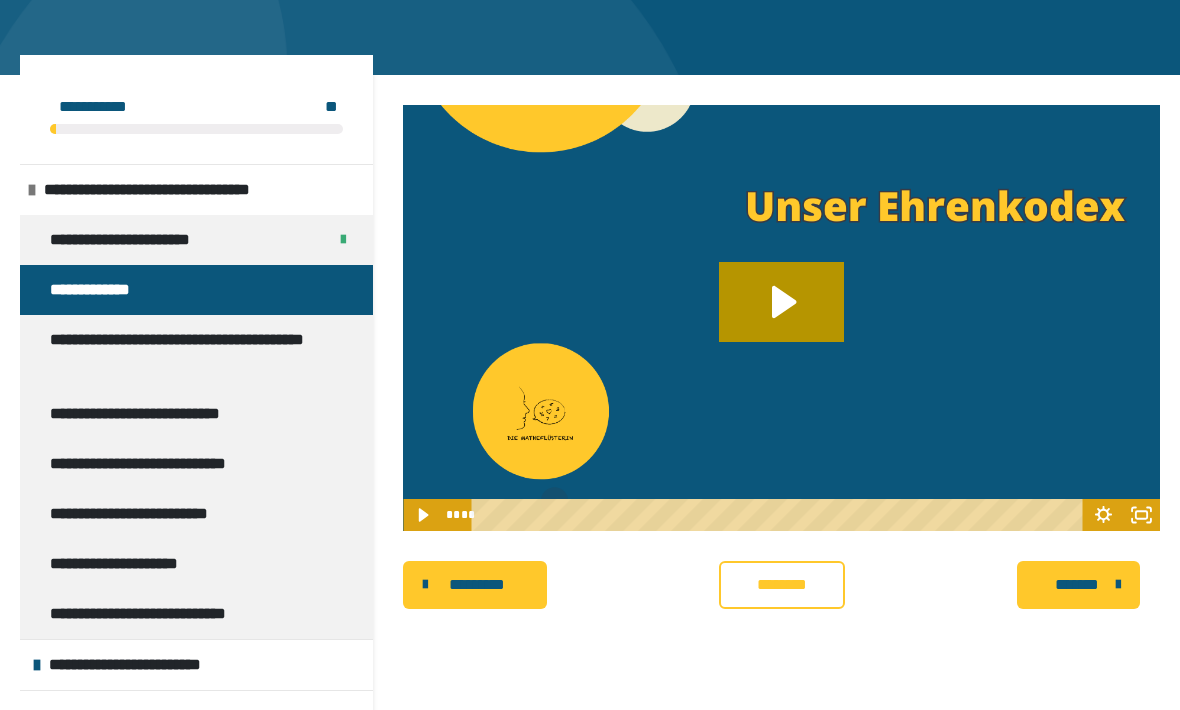 scroll, scrollTop: 202, scrollLeft: 0, axis: vertical 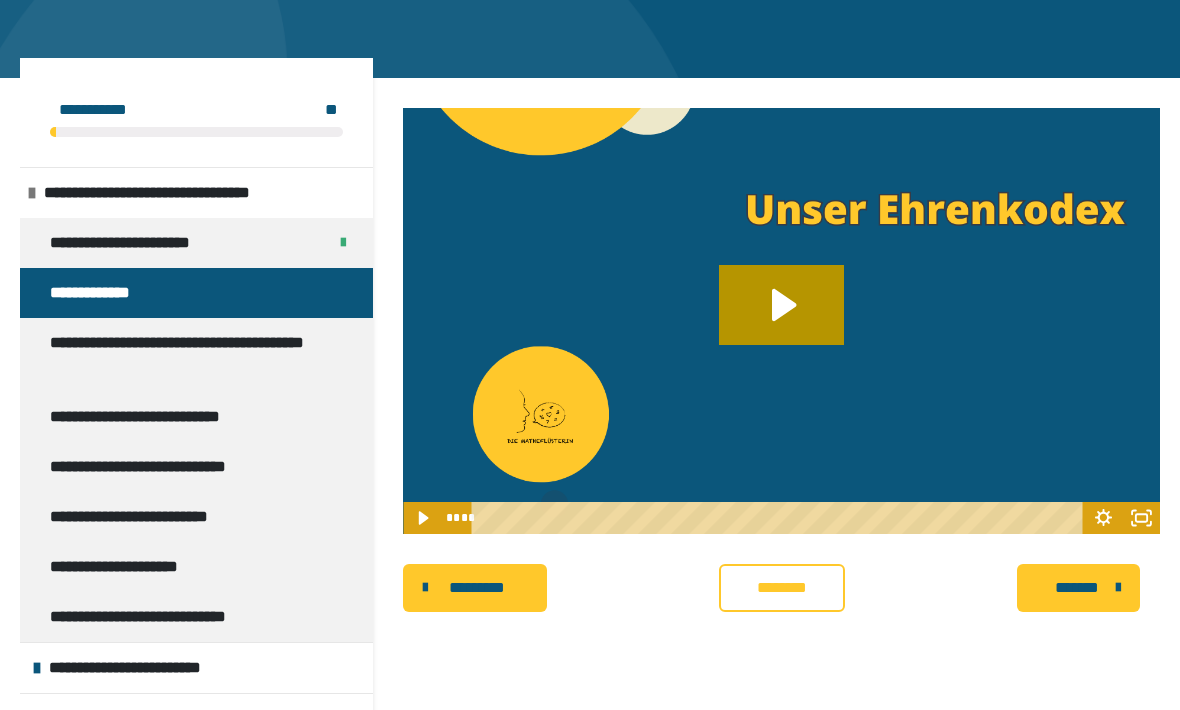 click 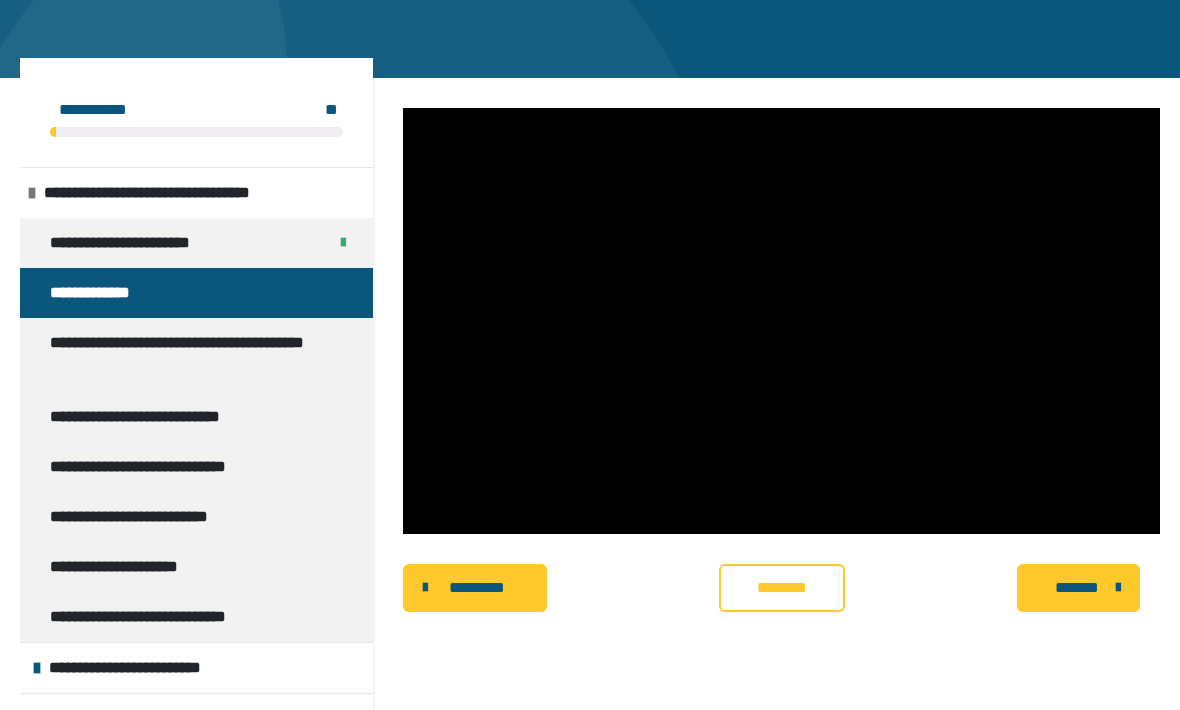 click at bounding box center (781, 321) 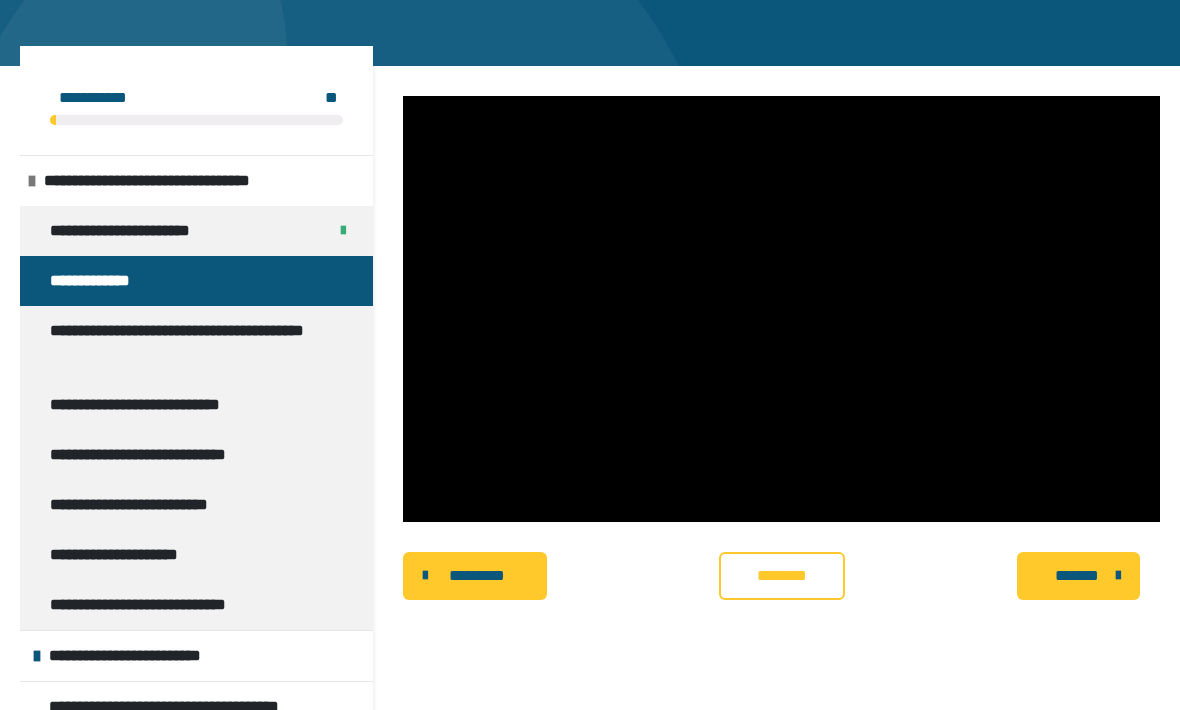 scroll, scrollTop: 214, scrollLeft: 0, axis: vertical 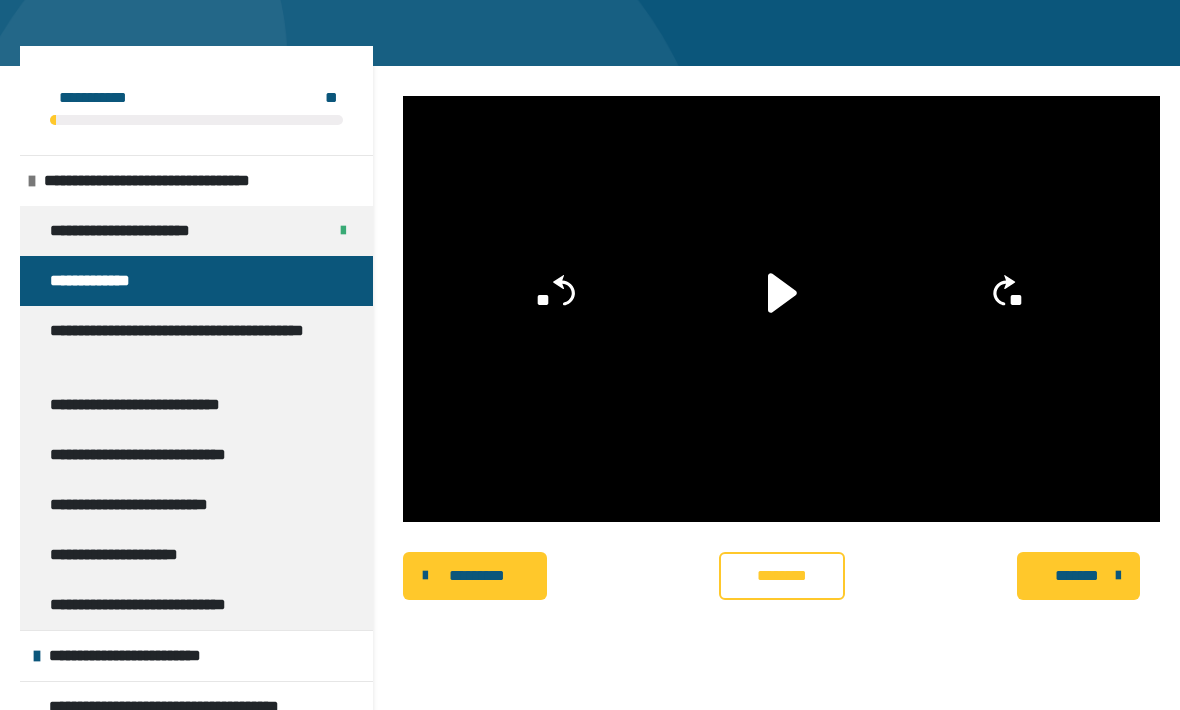 click at bounding box center (781, 309) 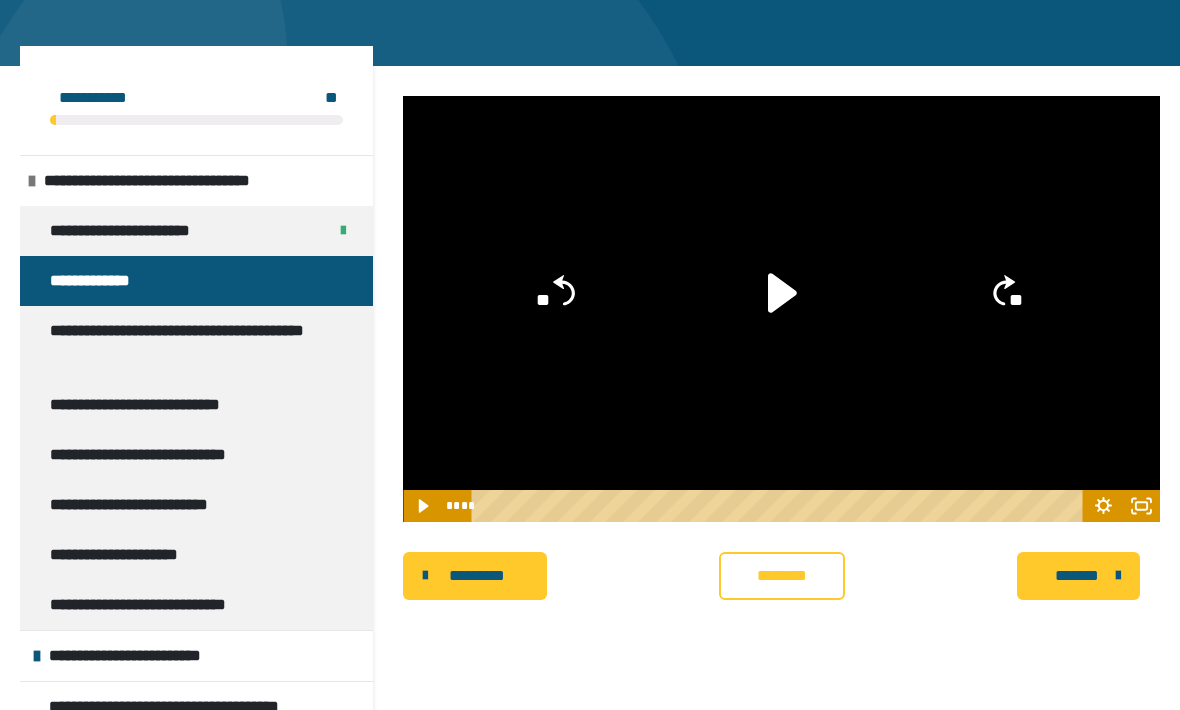 click on "********" at bounding box center (782, 576) 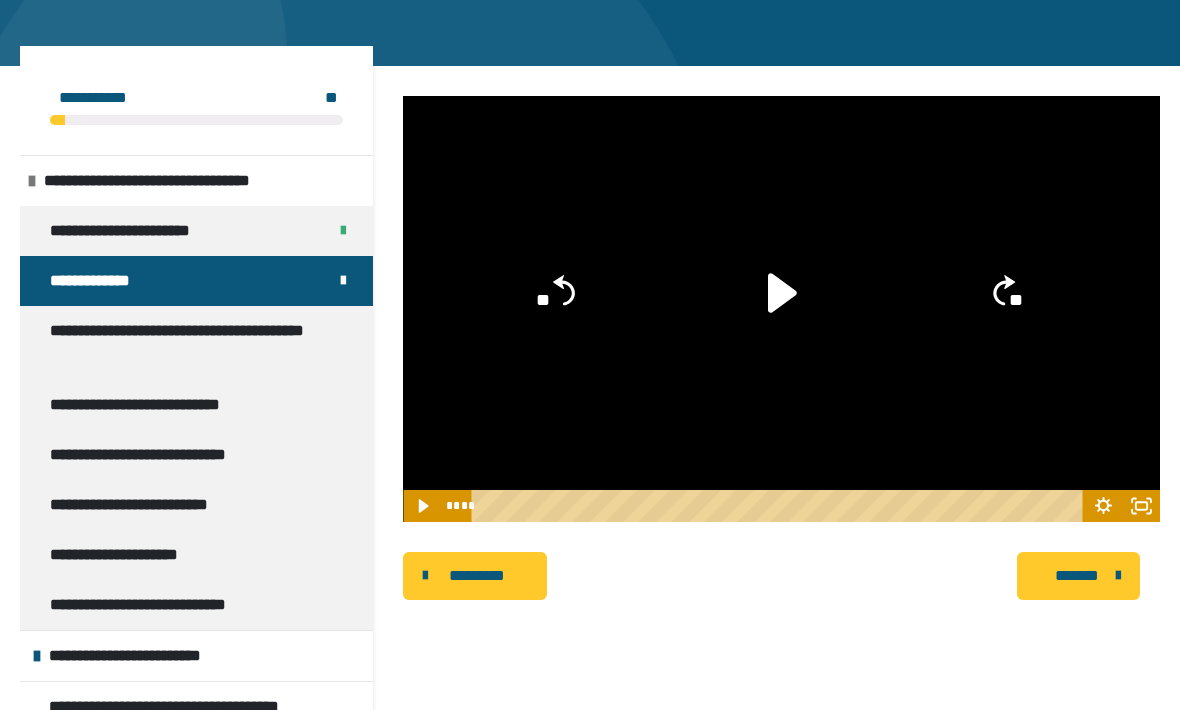 click on "********* ******** *******" at bounding box center (781, 576) 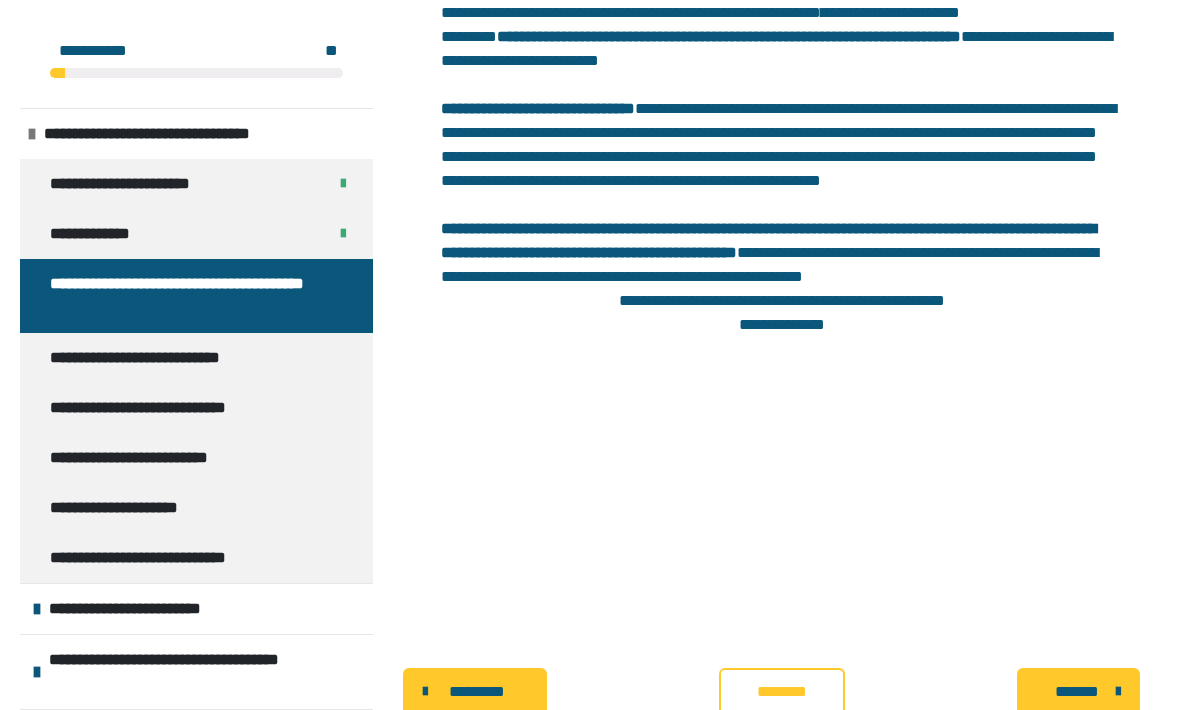 scroll, scrollTop: 772, scrollLeft: 0, axis: vertical 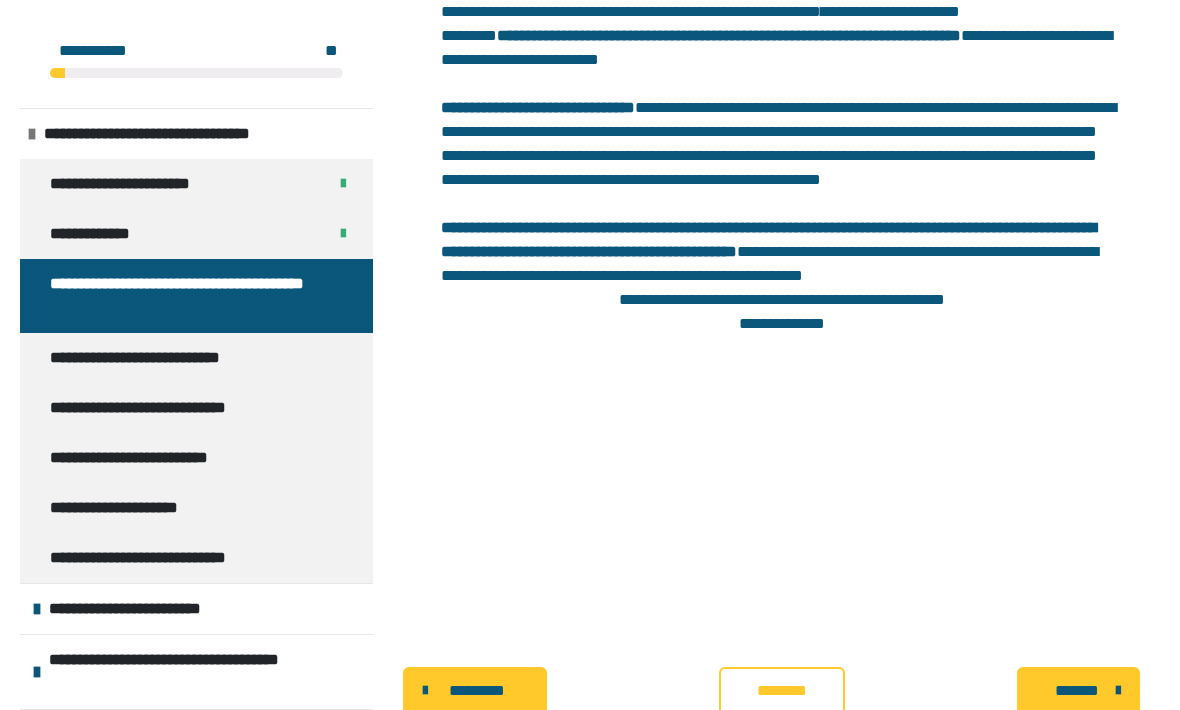 click on "********" at bounding box center (782, 692) 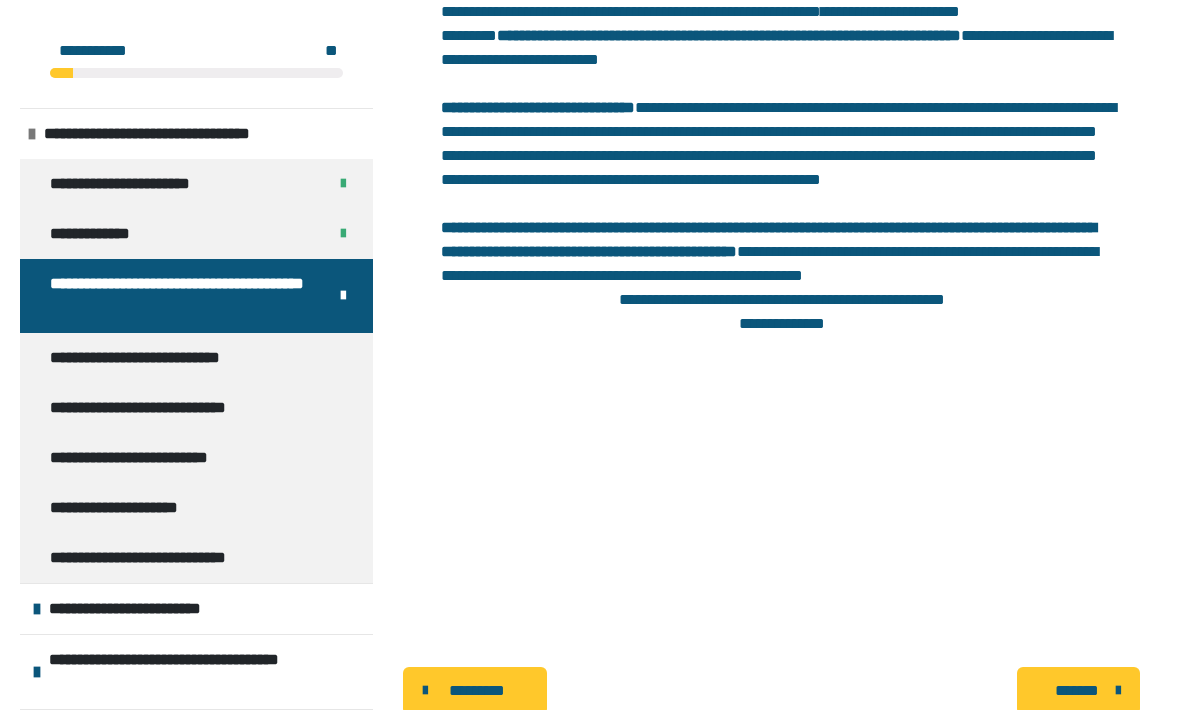 scroll, scrollTop: 773, scrollLeft: 0, axis: vertical 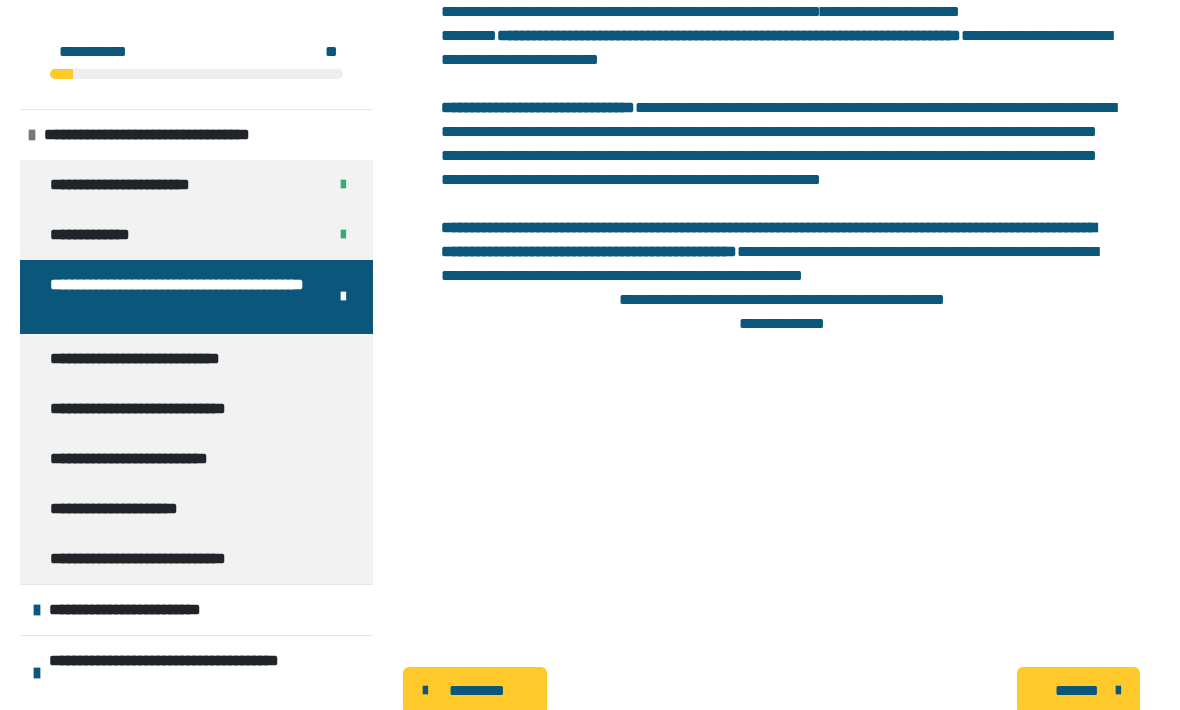 click on "**********" at bounding box center (166, 359) 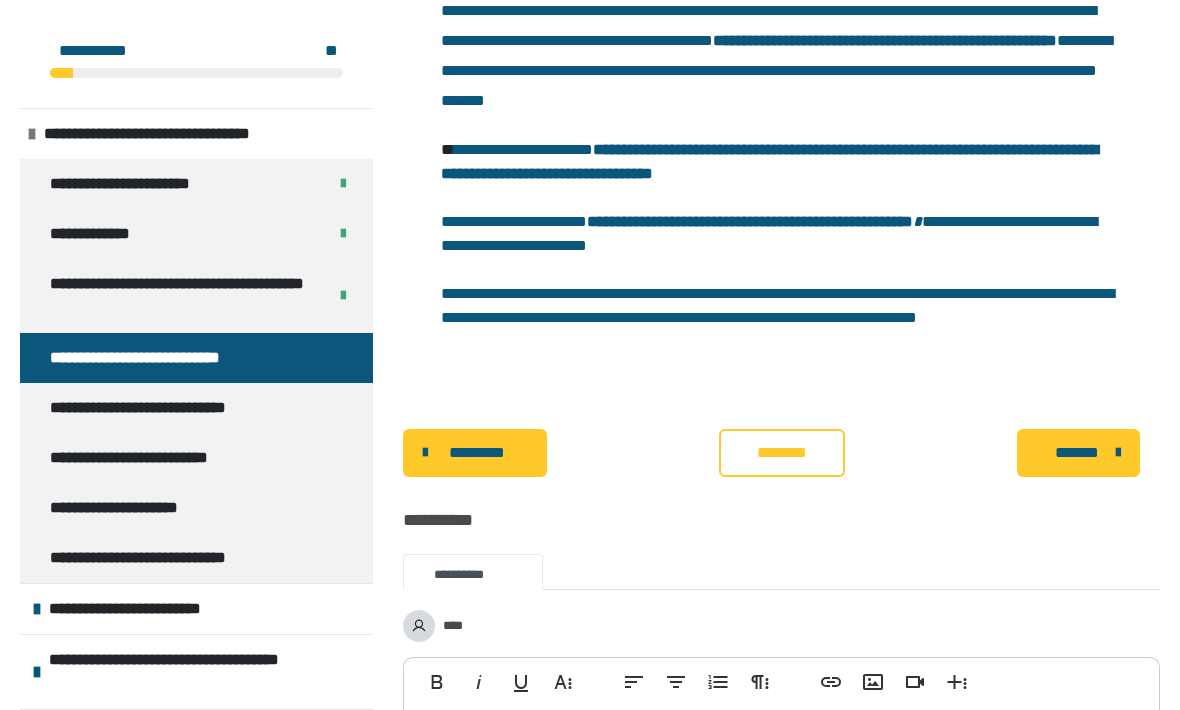 scroll, scrollTop: 408, scrollLeft: 0, axis: vertical 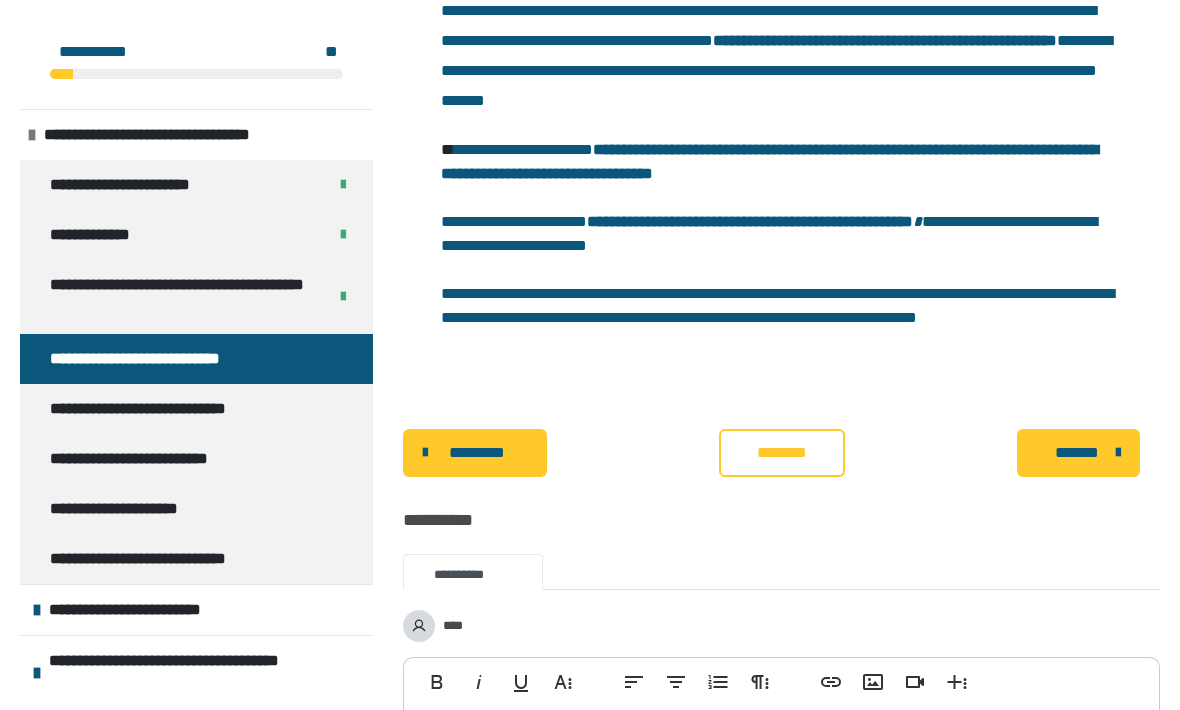 click on "********" at bounding box center (782, 453) 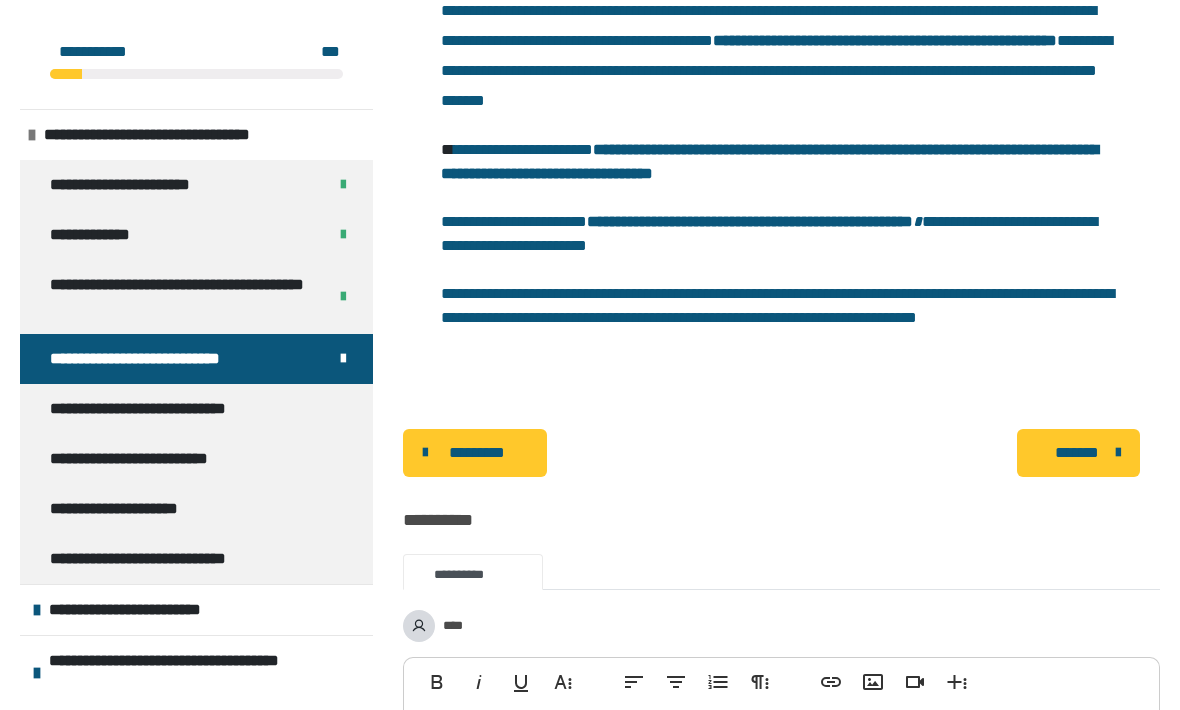 click on "**********" at bounding box center [176, 409] 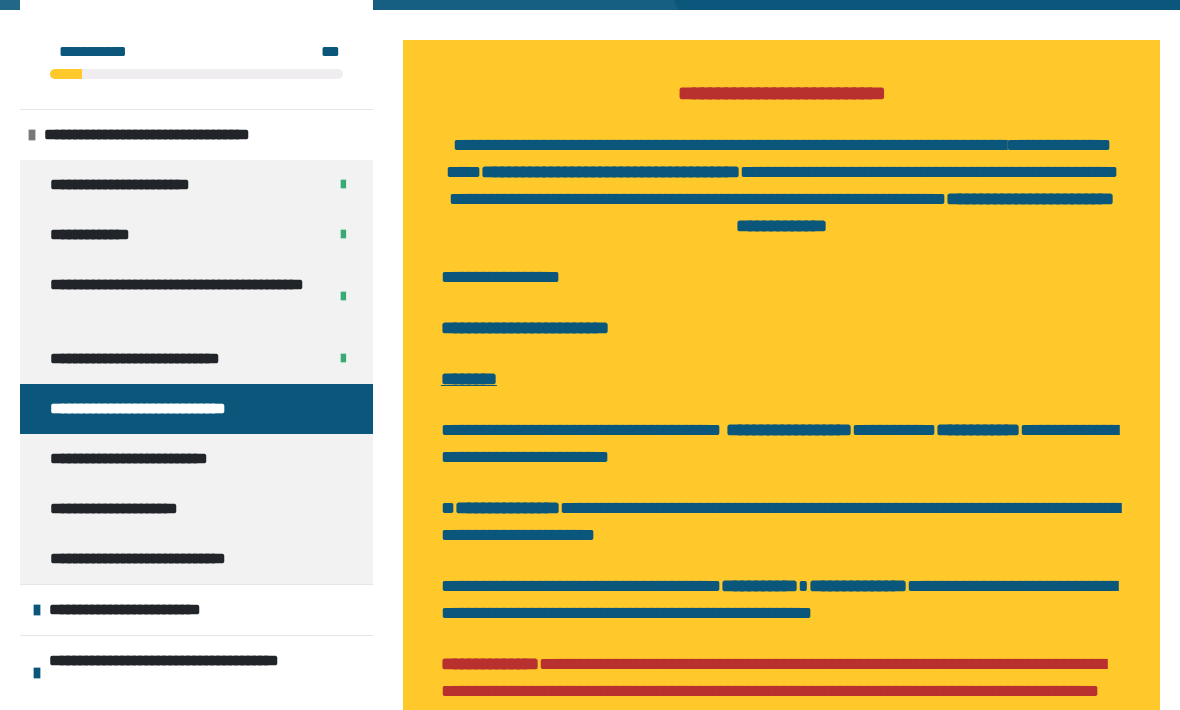 click on "**********" at bounding box center (781, 579) 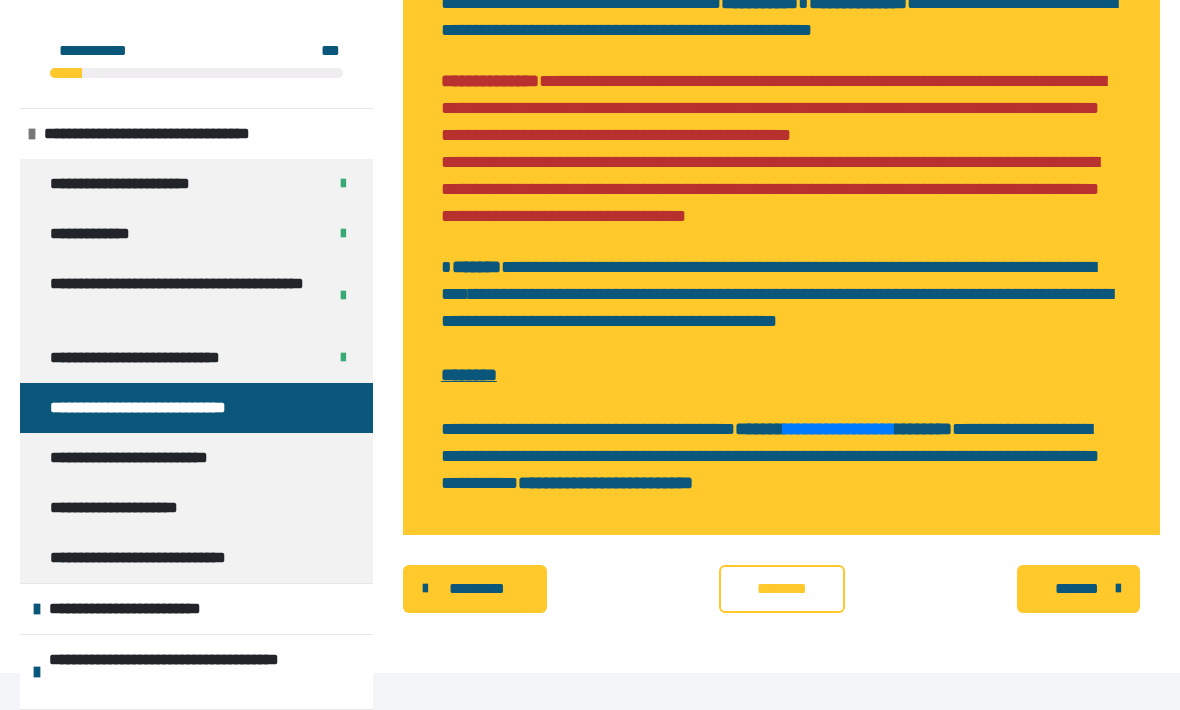 scroll, scrollTop: 858, scrollLeft: 0, axis: vertical 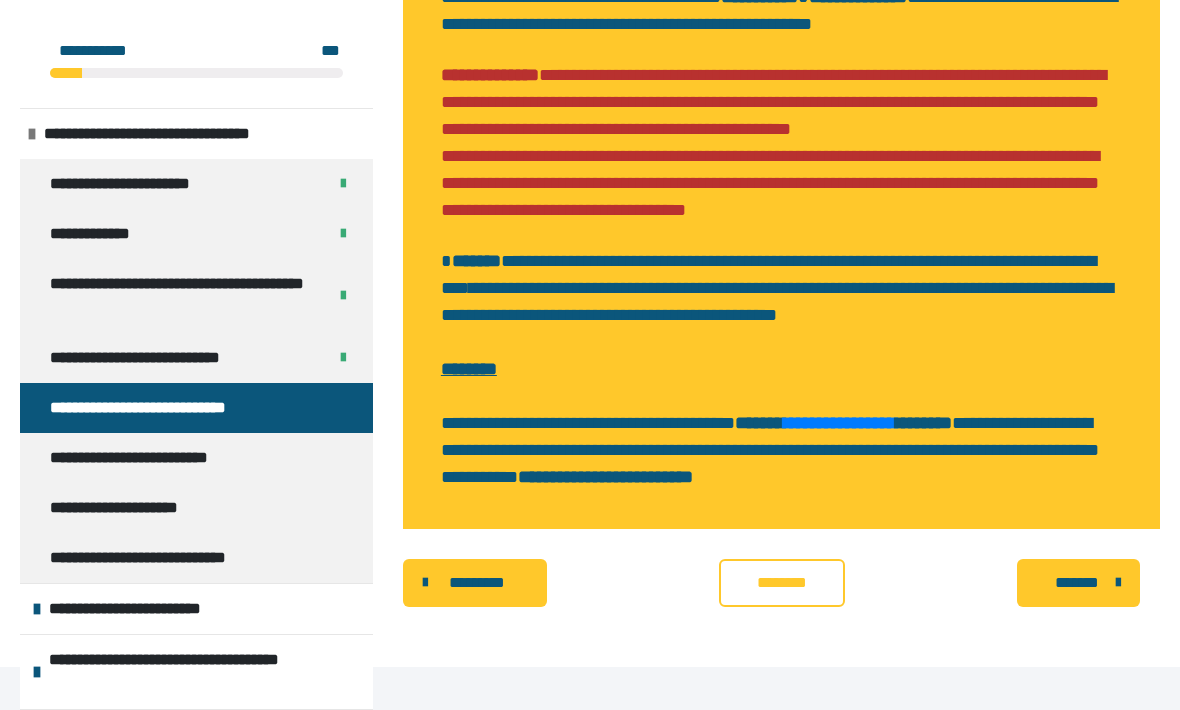 click on "********" at bounding box center (782, 584) 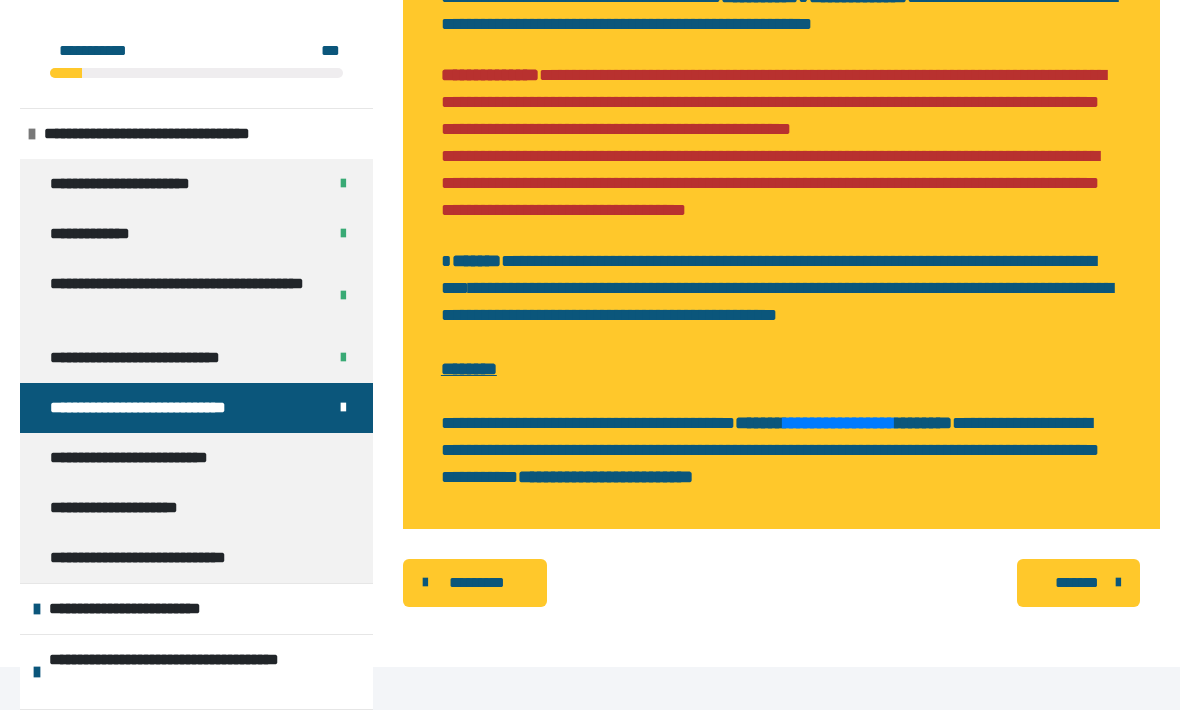 scroll, scrollTop: 858, scrollLeft: 0, axis: vertical 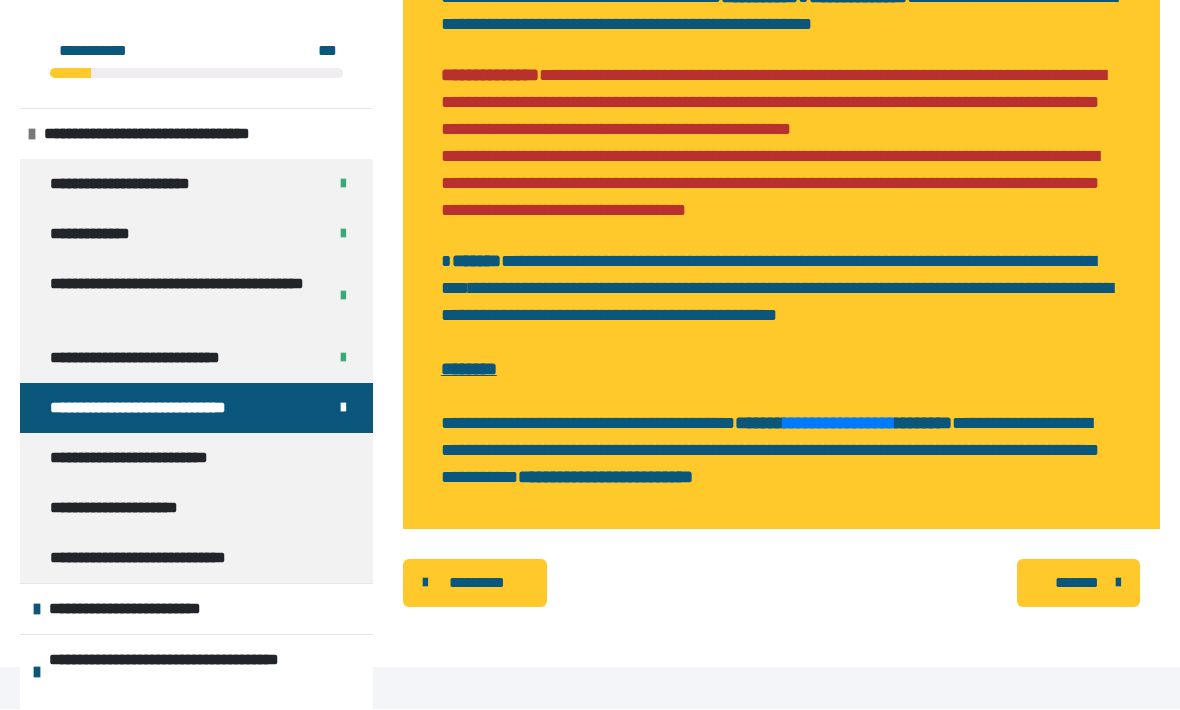 click on "**********" at bounding box center (178, 459) 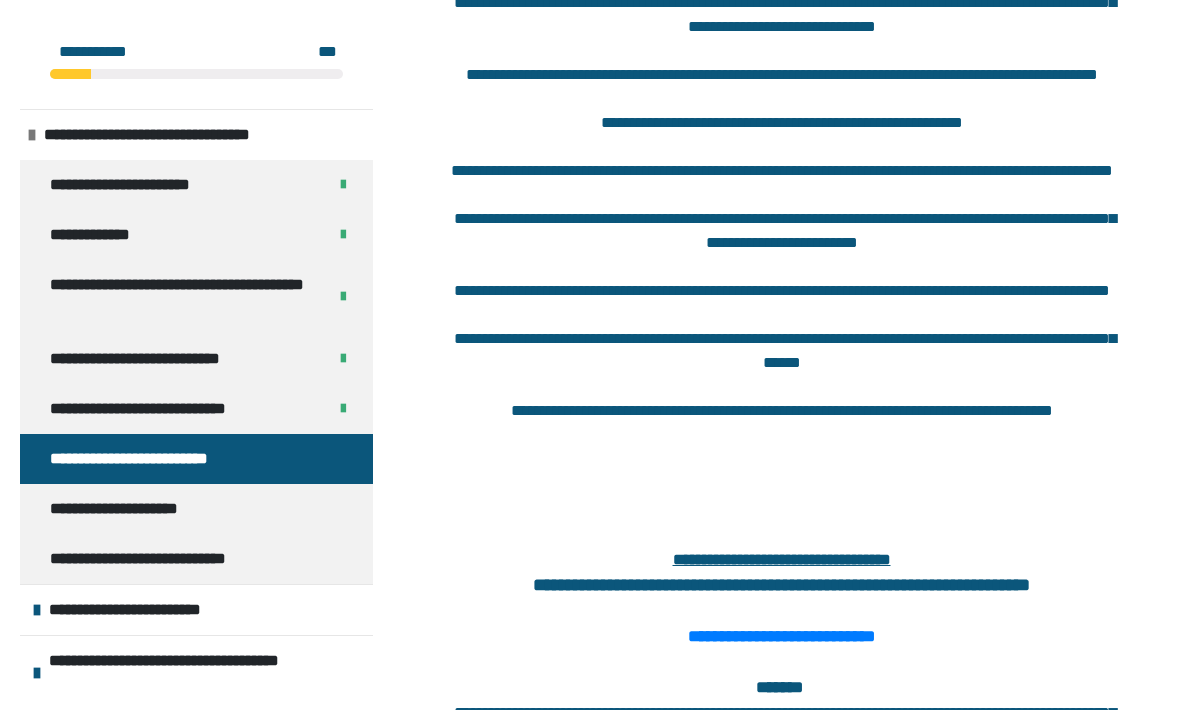 scroll, scrollTop: 2526, scrollLeft: 0, axis: vertical 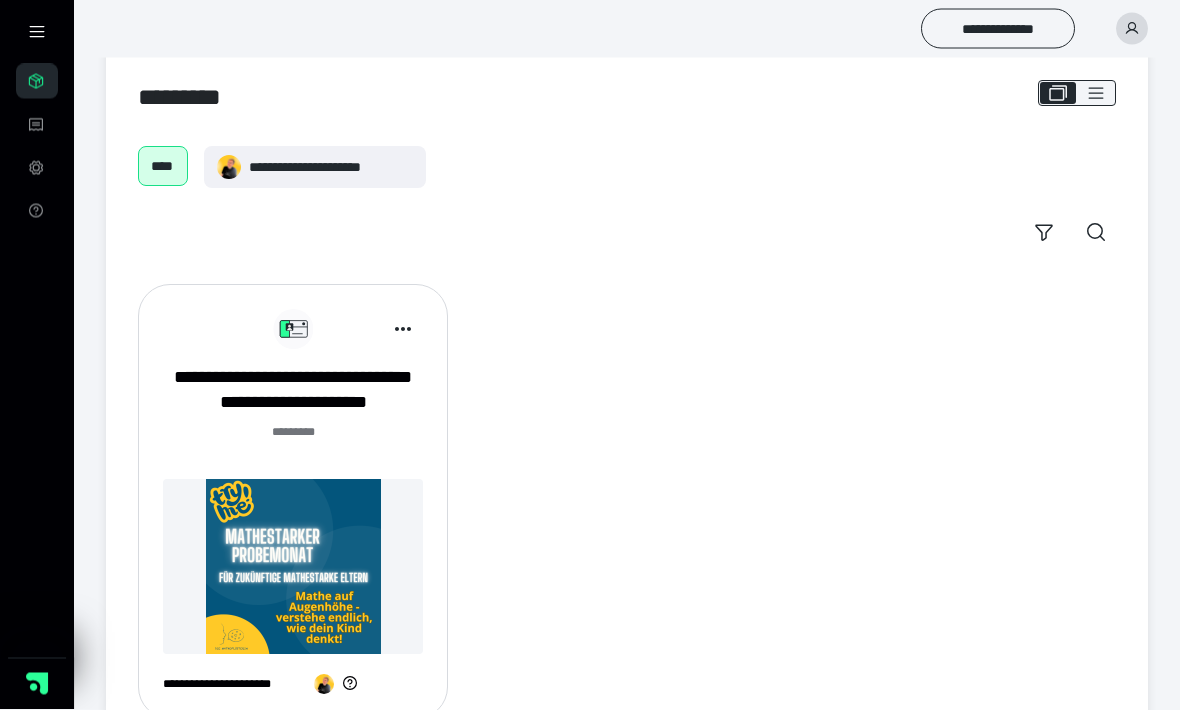click at bounding box center (293, 567) 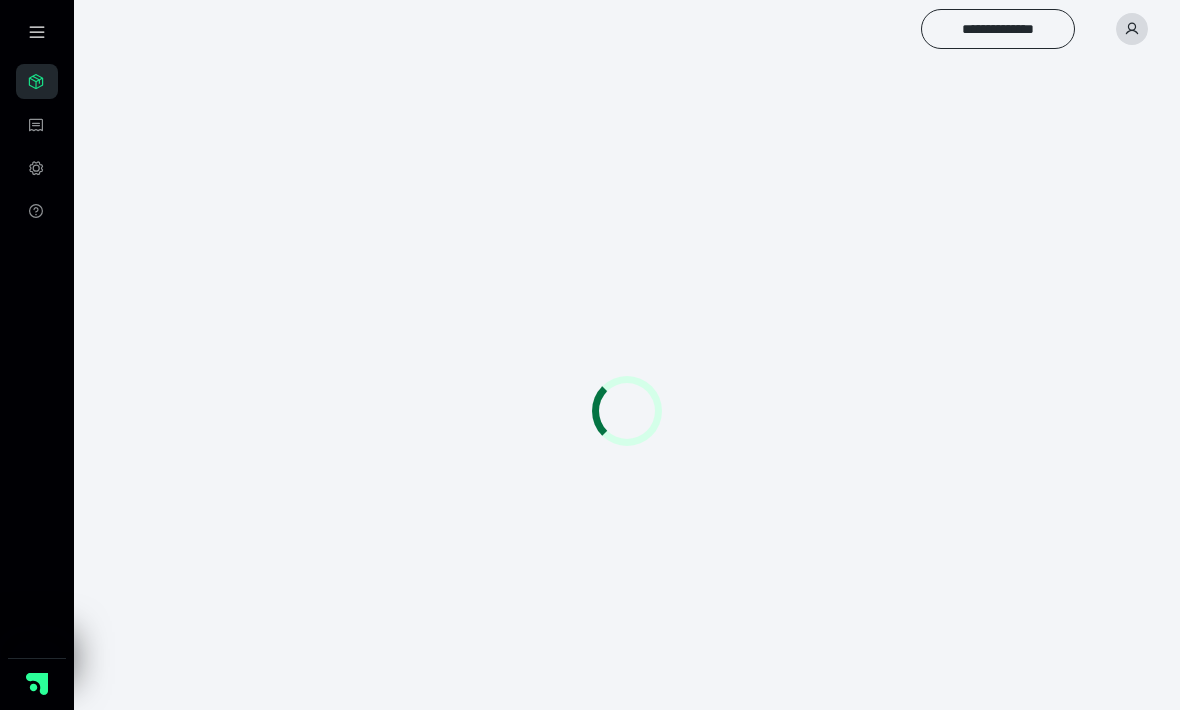 scroll, scrollTop: 0, scrollLeft: 0, axis: both 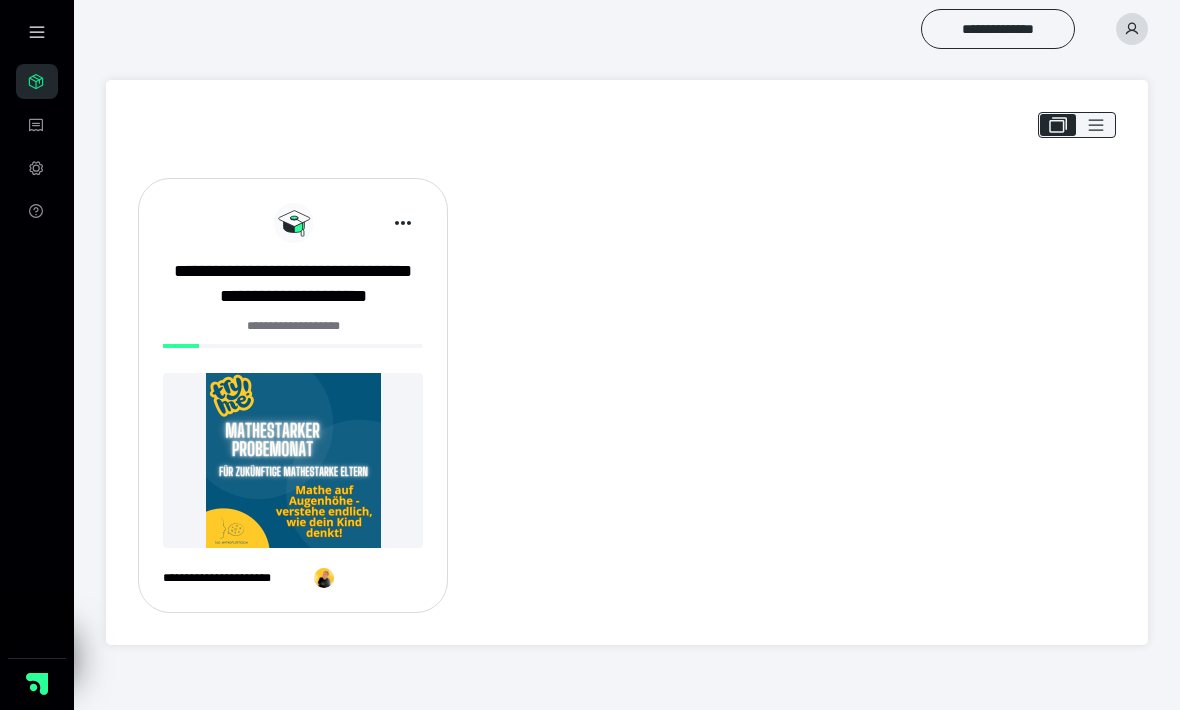 click at bounding box center [293, 460] 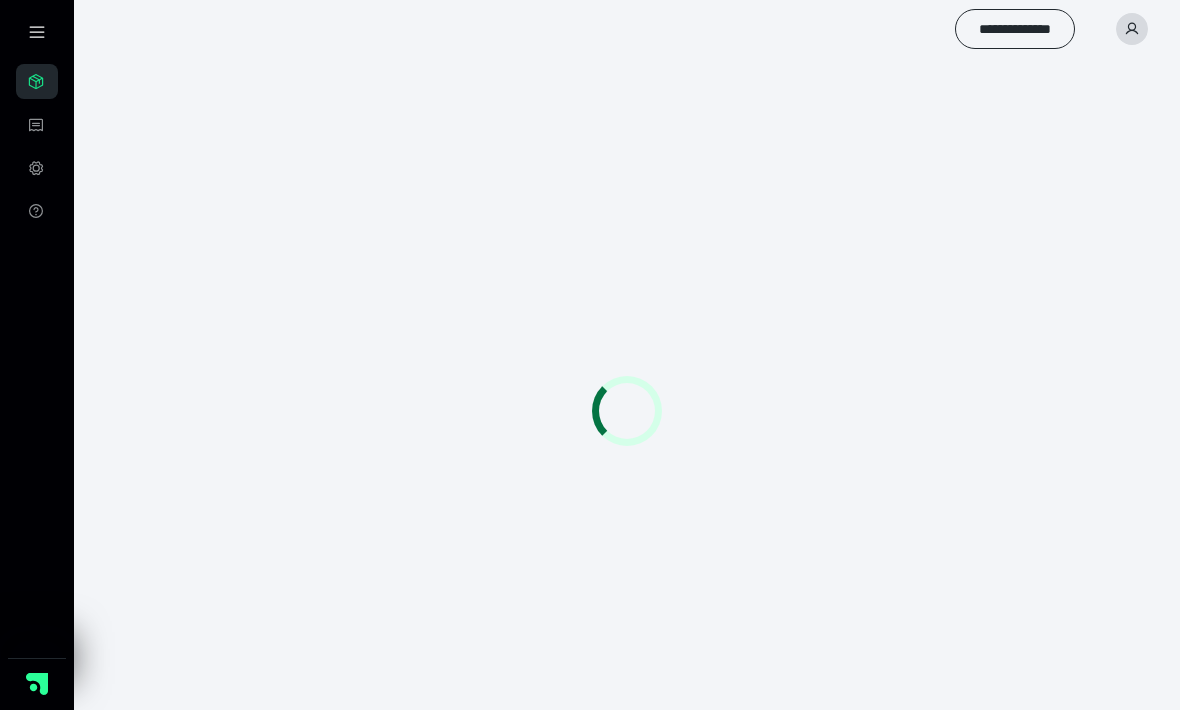 scroll, scrollTop: 0, scrollLeft: 0, axis: both 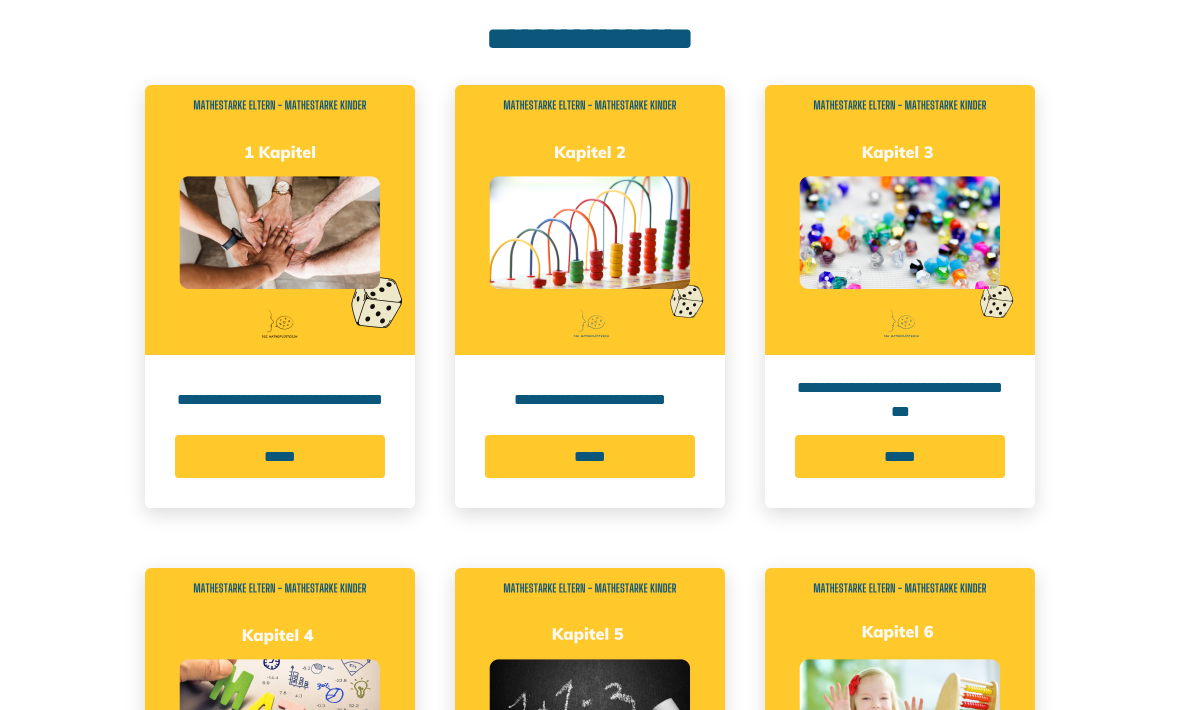 click on "*****" at bounding box center [280, 456] 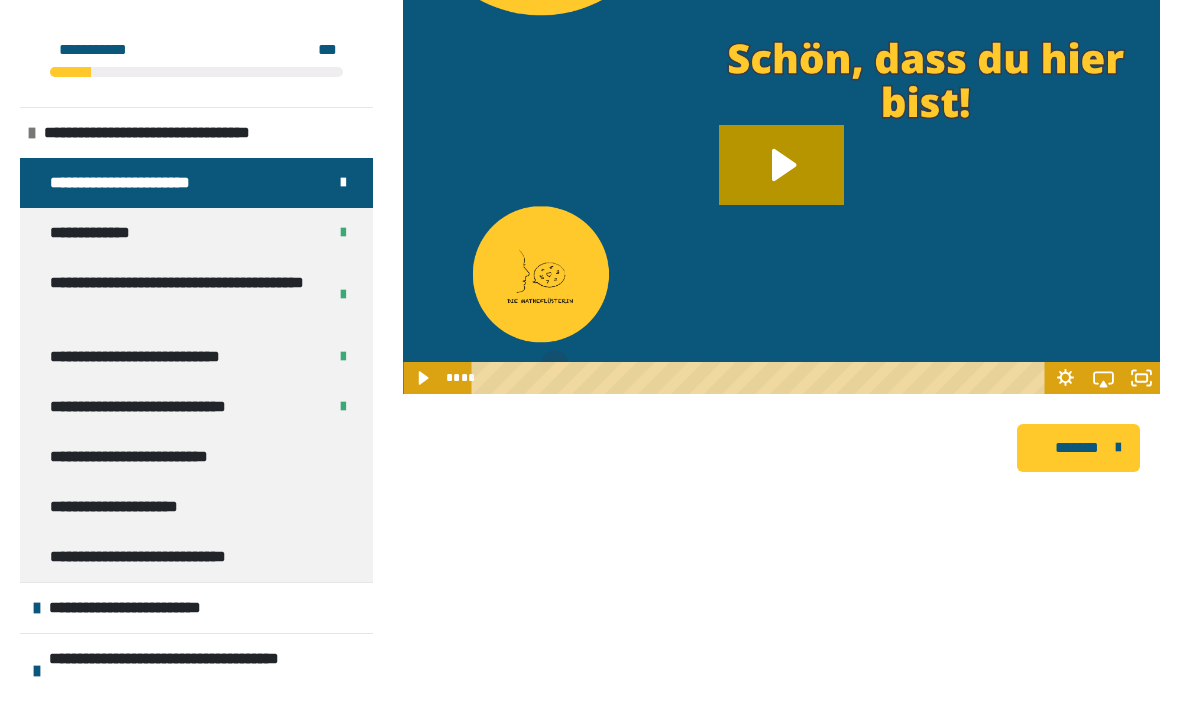scroll, scrollTop: 340, scrollLeft: 0, axis: vertical 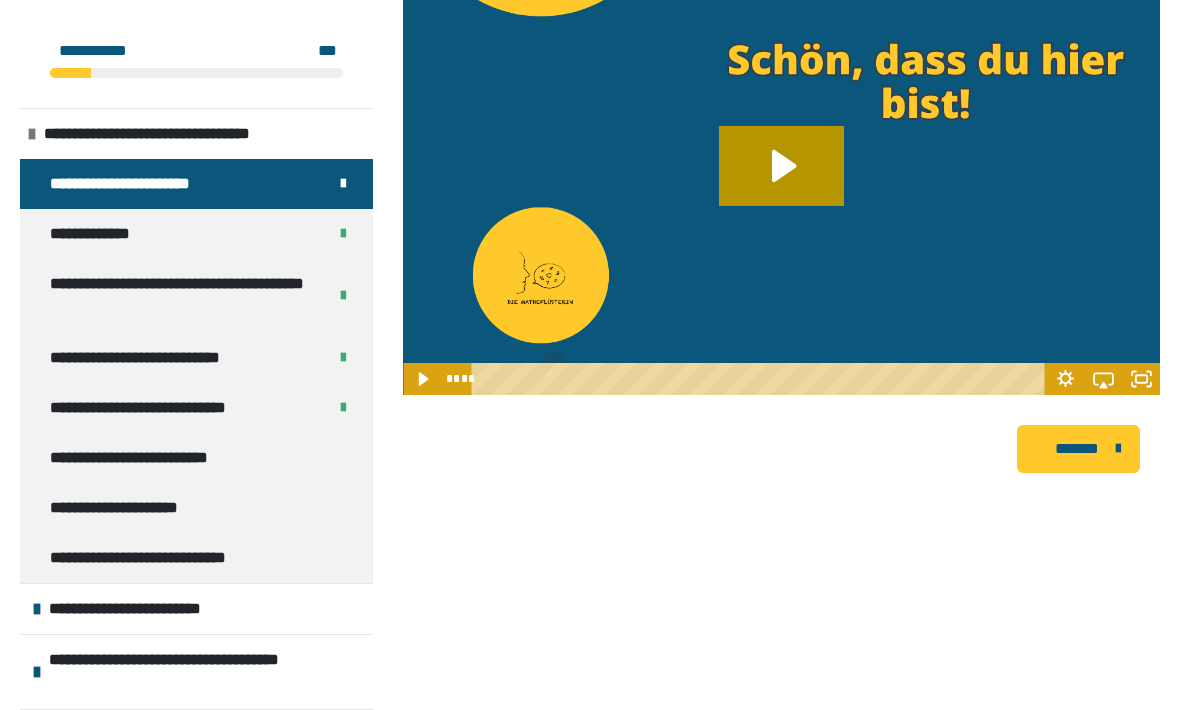 click on "**********" at bounding box center (178, 459) 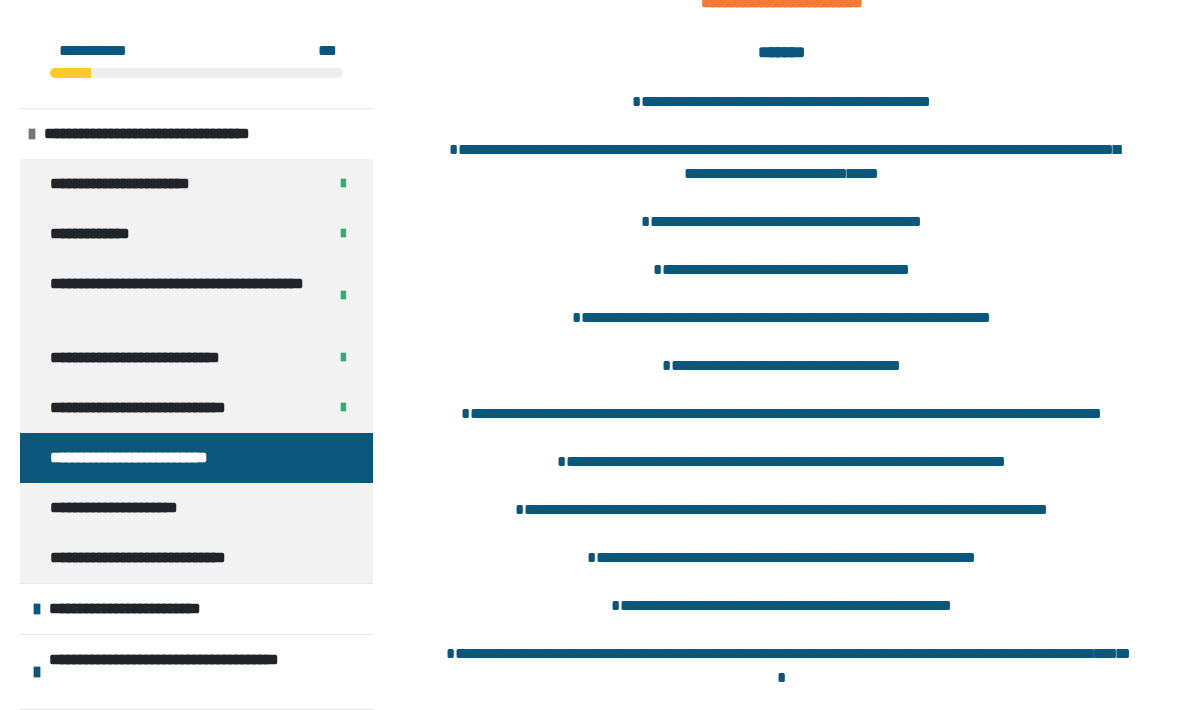 scroll, scrollTop: 778, scrollLeft: 0, axis: vertical 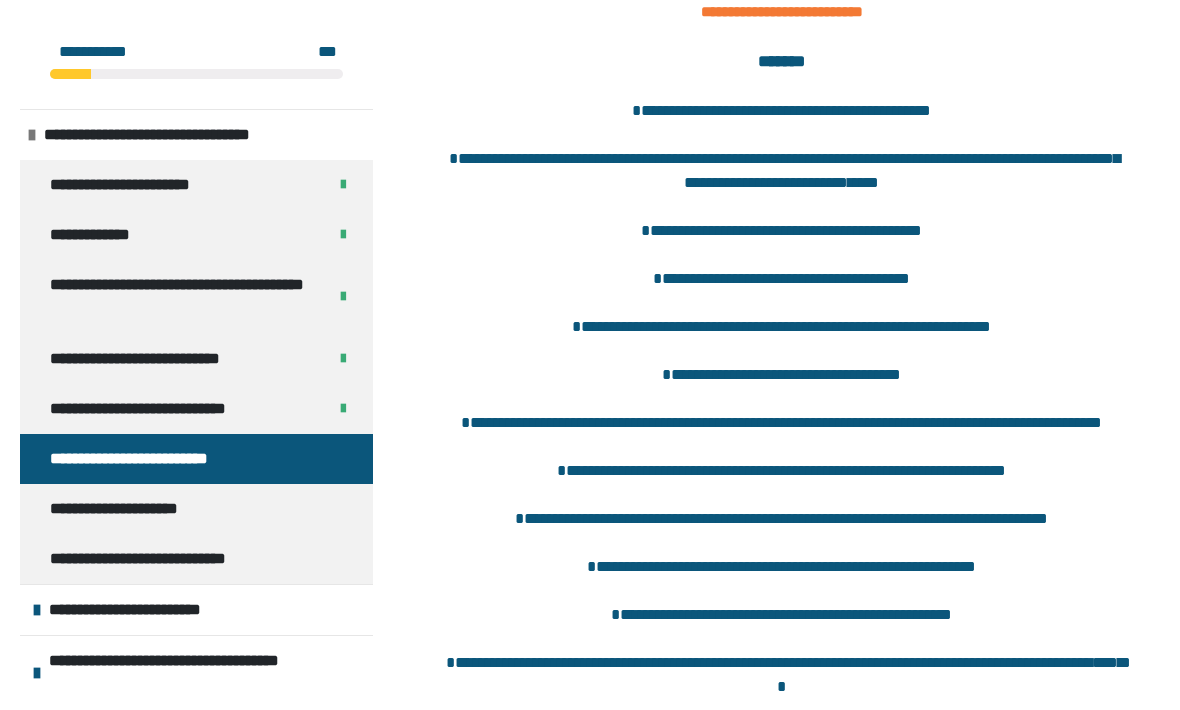 click on "**********" at bounding box center (782, 11) 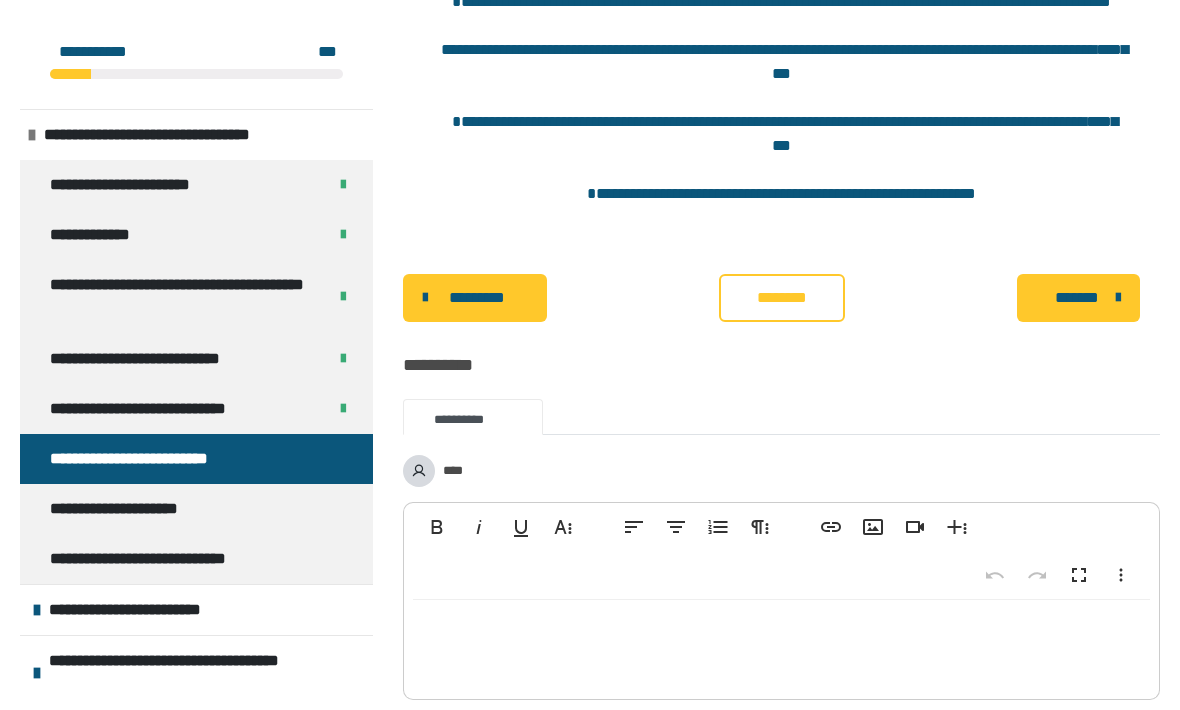 scroll, scrollTop: 4383, scrollLeft: 0, axis: vertical 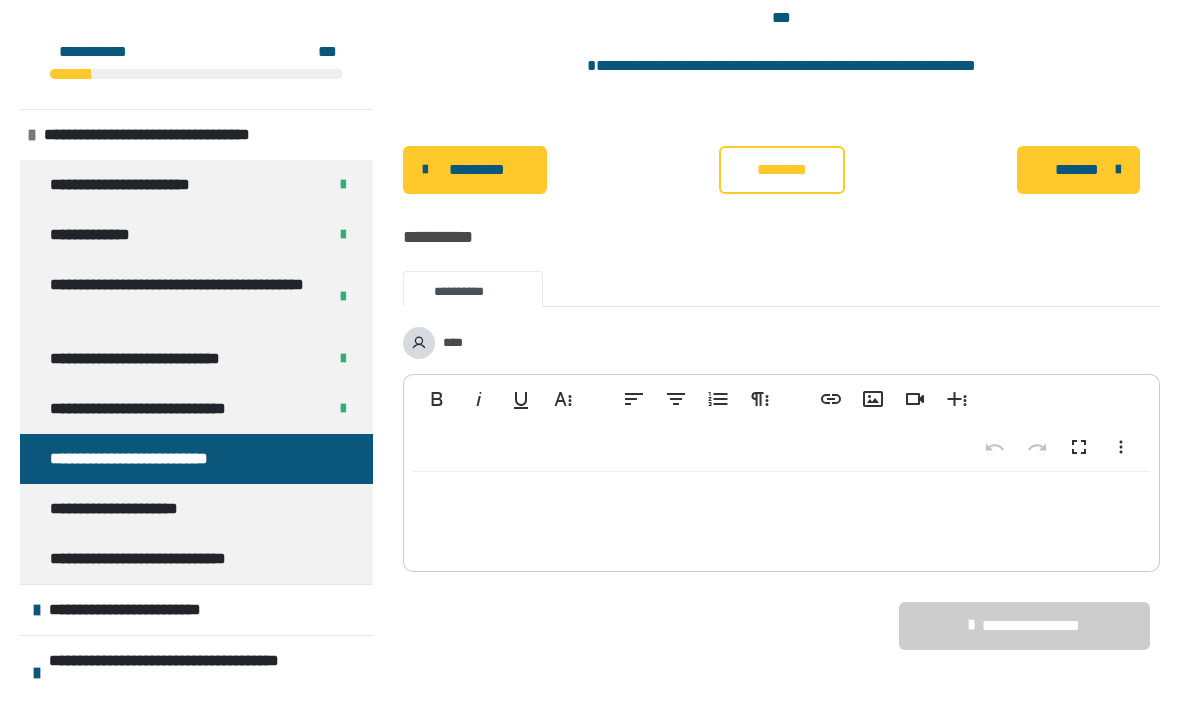 click on "********" at bounding box center [782, 170] 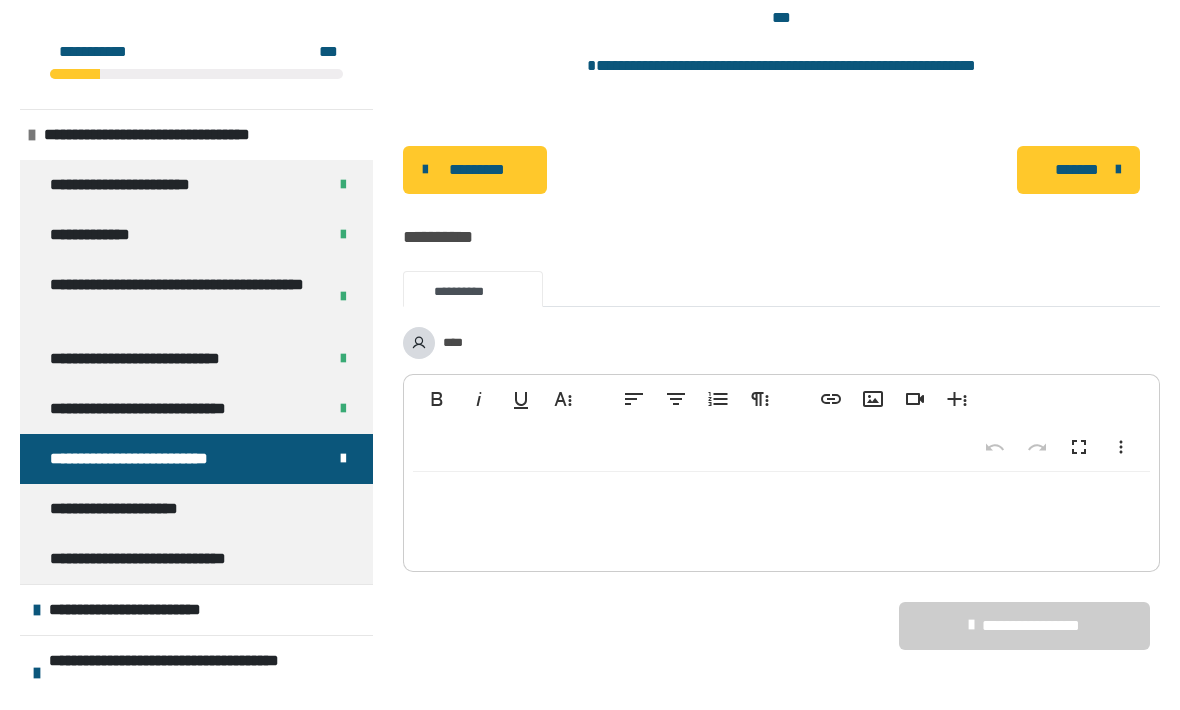 click on "**********" at bounding box center (153, 509) 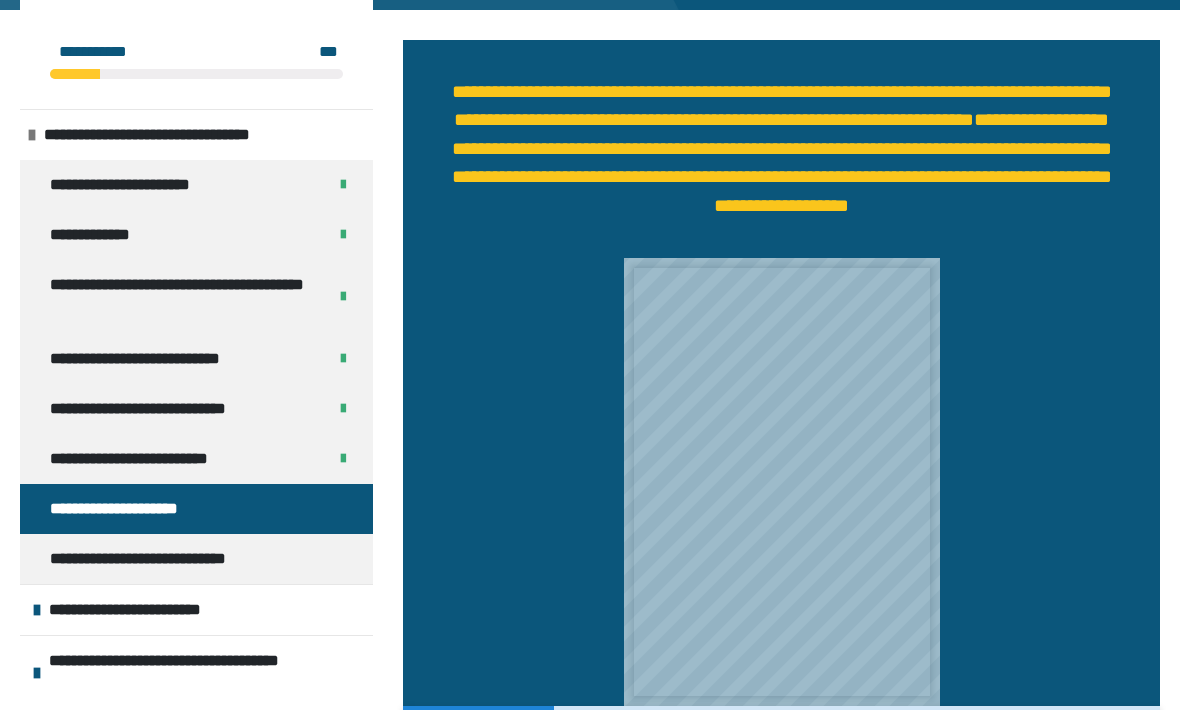 click on "**********" at bounding box center (703, 333) 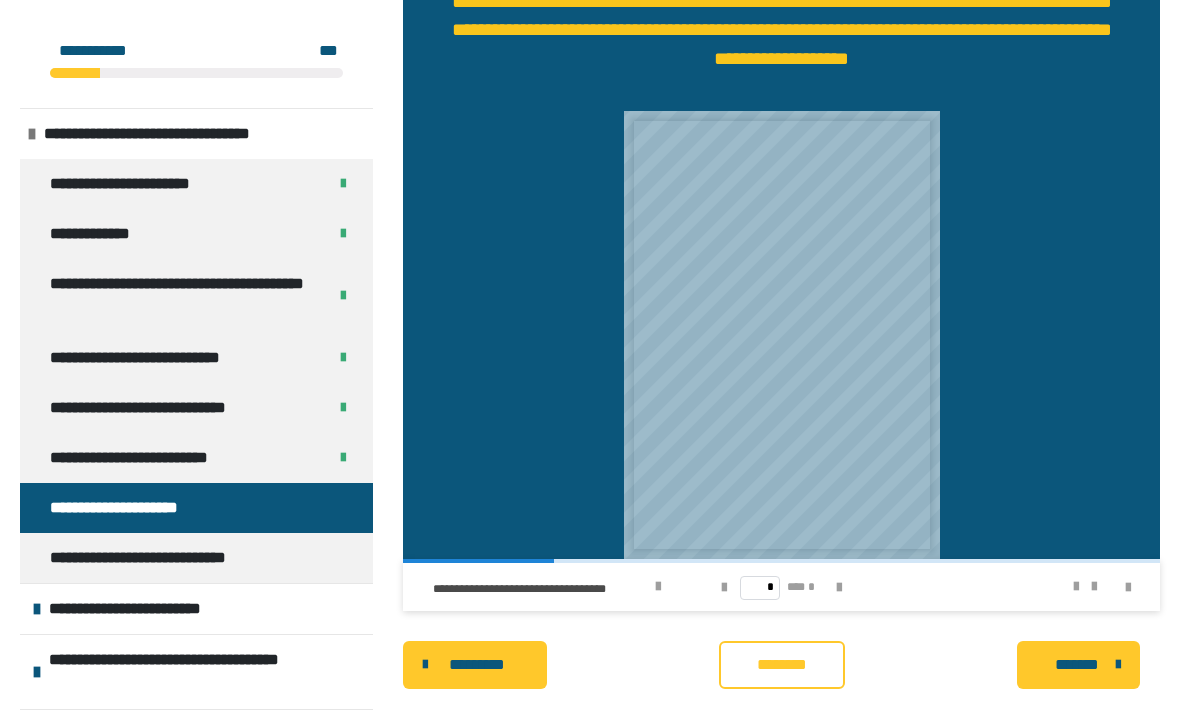 scroll, scrollTop: 416, scrollLeft: 0, axis: vertical 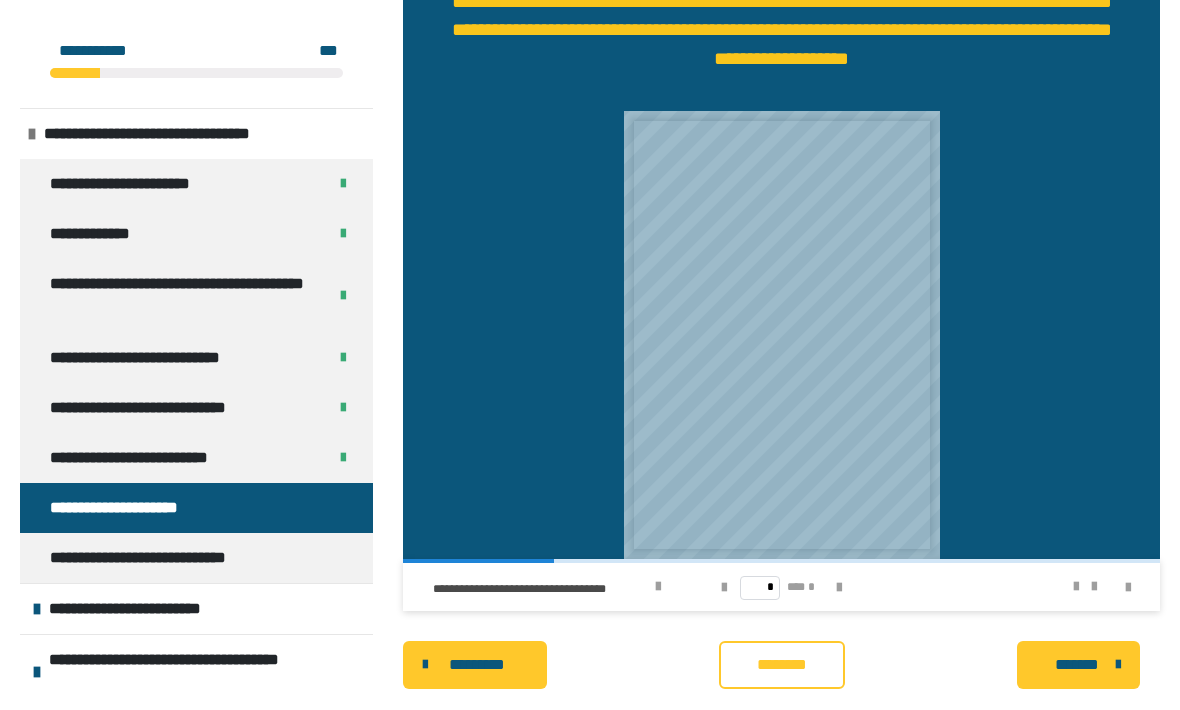 click at bounding box center [839, 589] 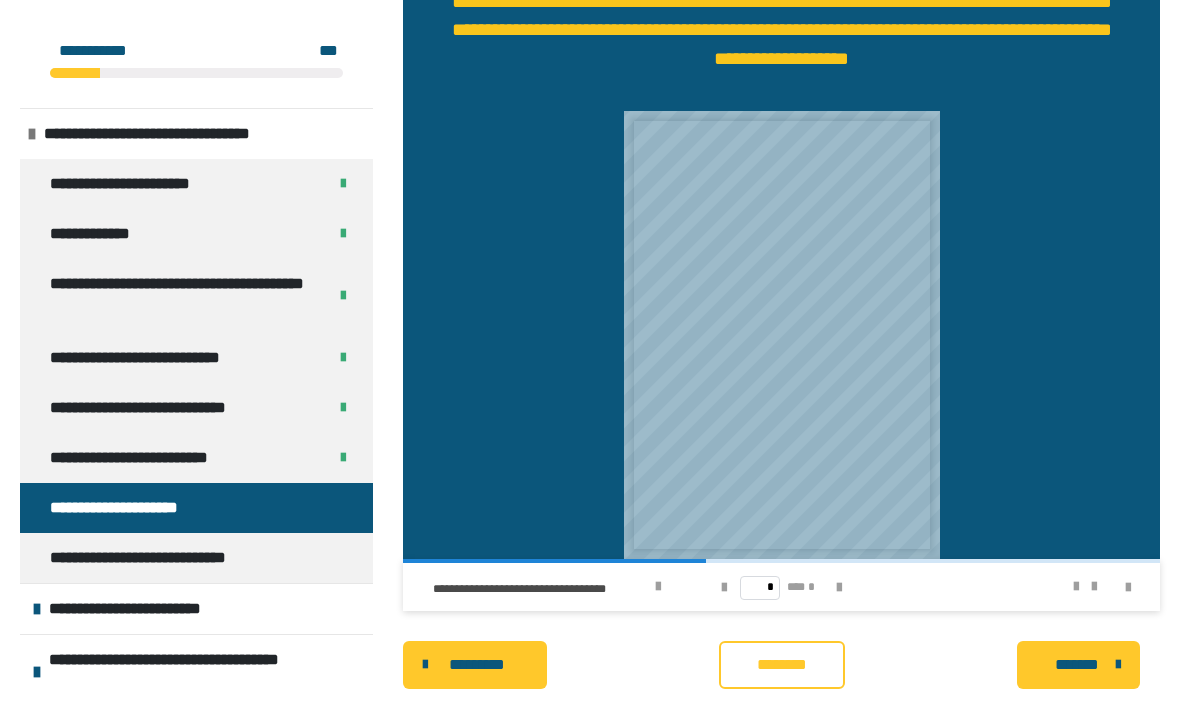 click at bounding box center [658, 588] 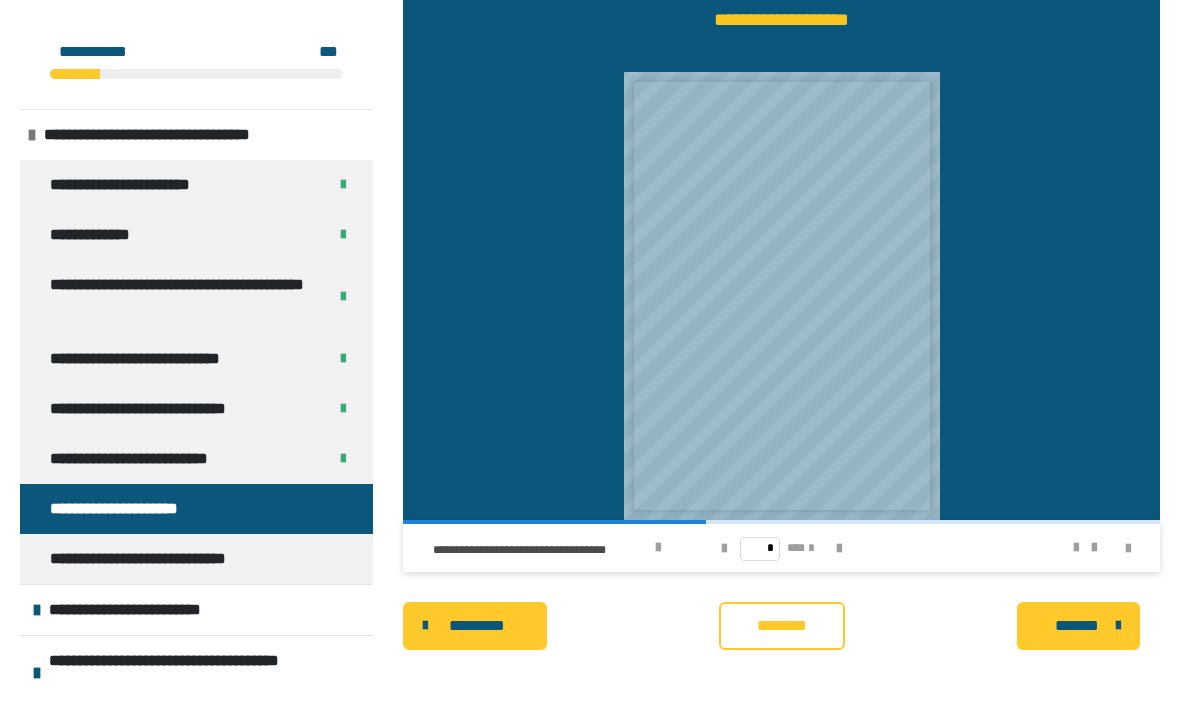 click at bounding box center (839, 548) 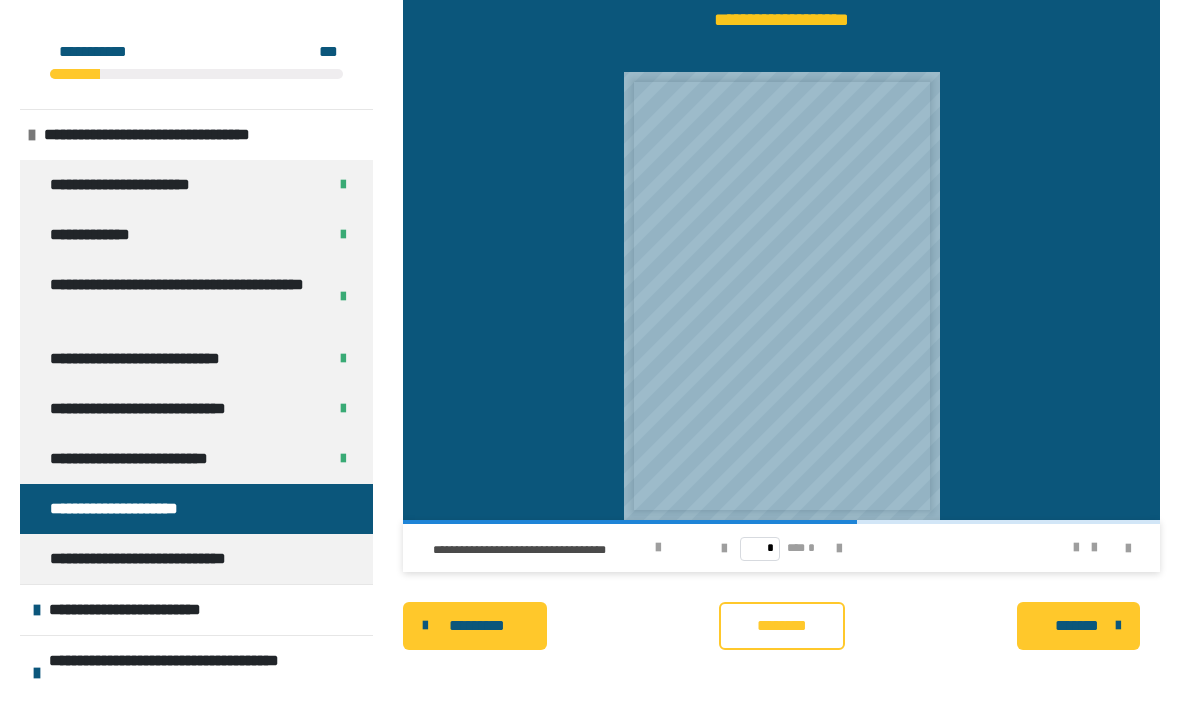 click at bounding box center (839, 549) 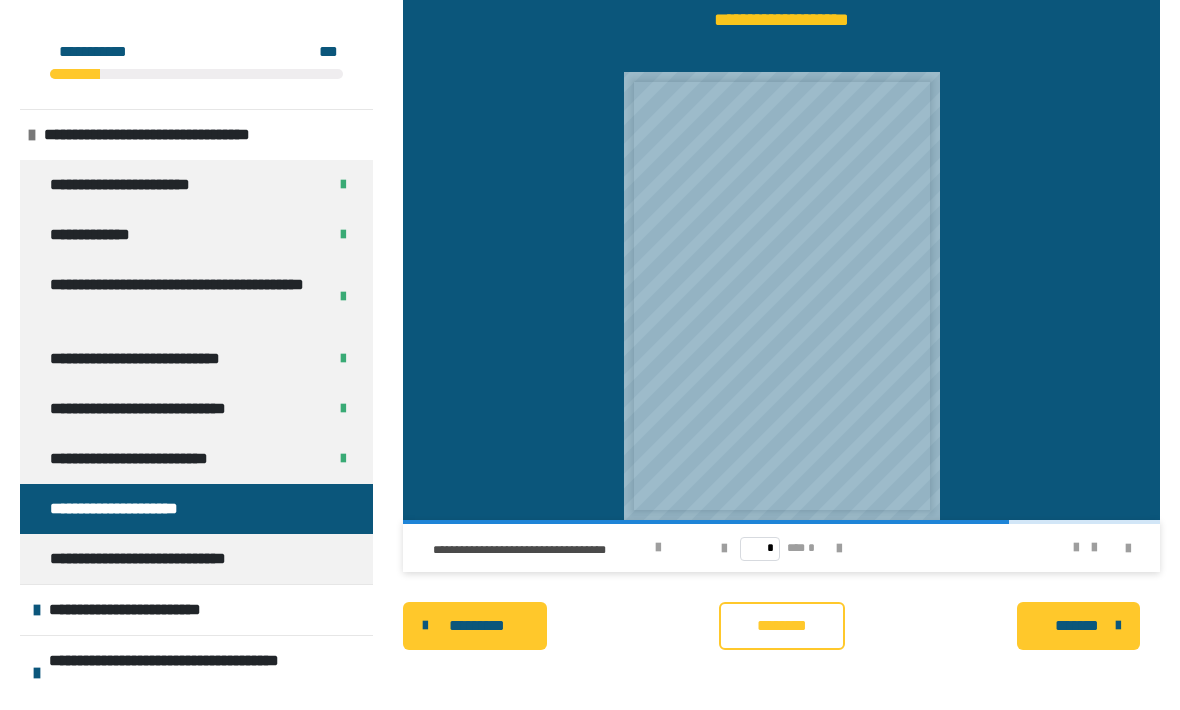 click at bounding box center [839, 549] 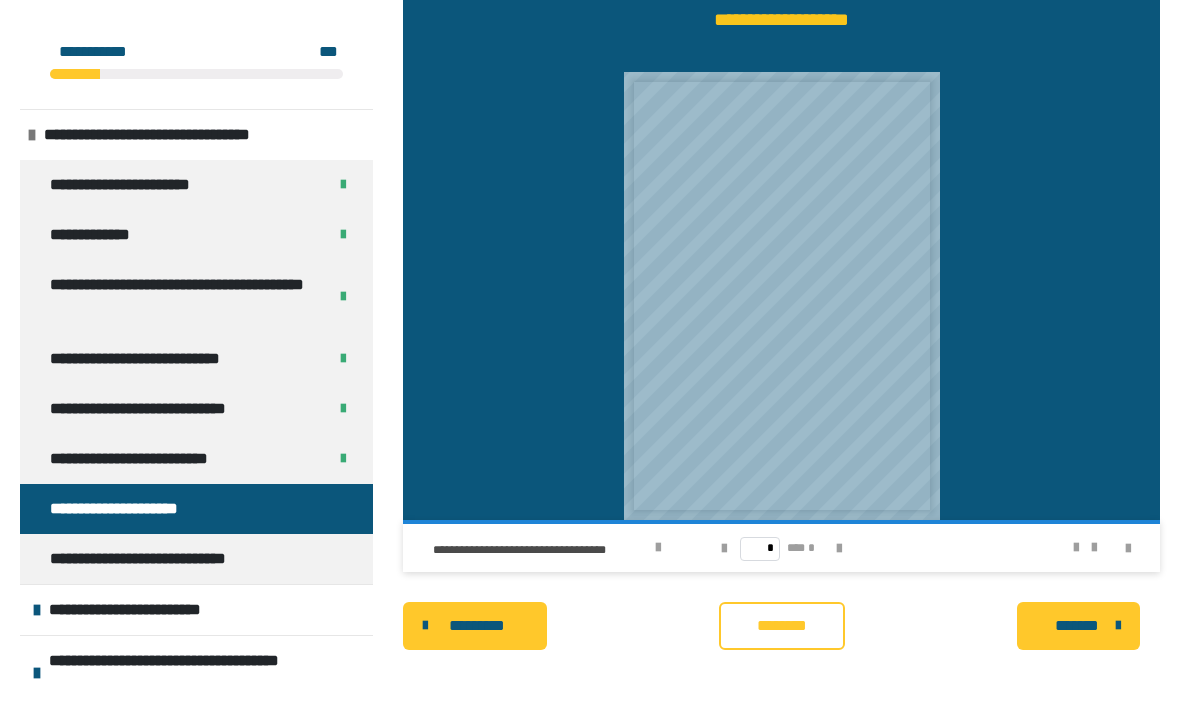 click on "* *** *" at bounding box center [781, 548] 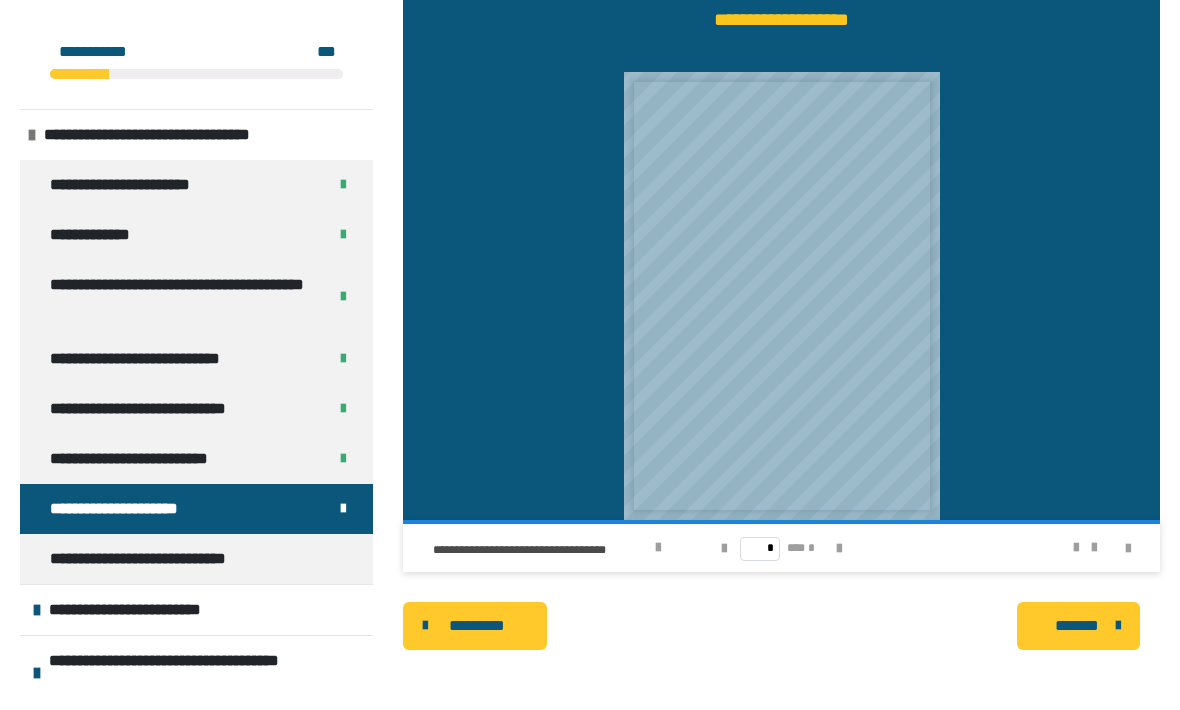 click on "**********" at bounding box center (168, 559) 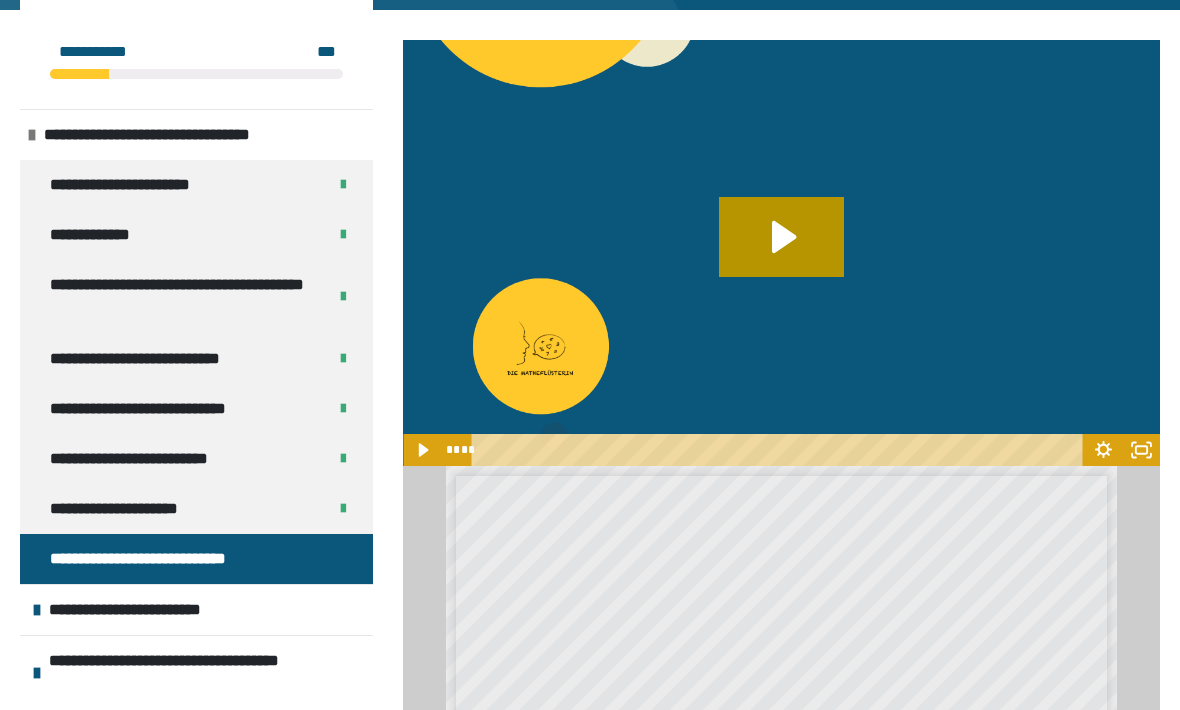 click 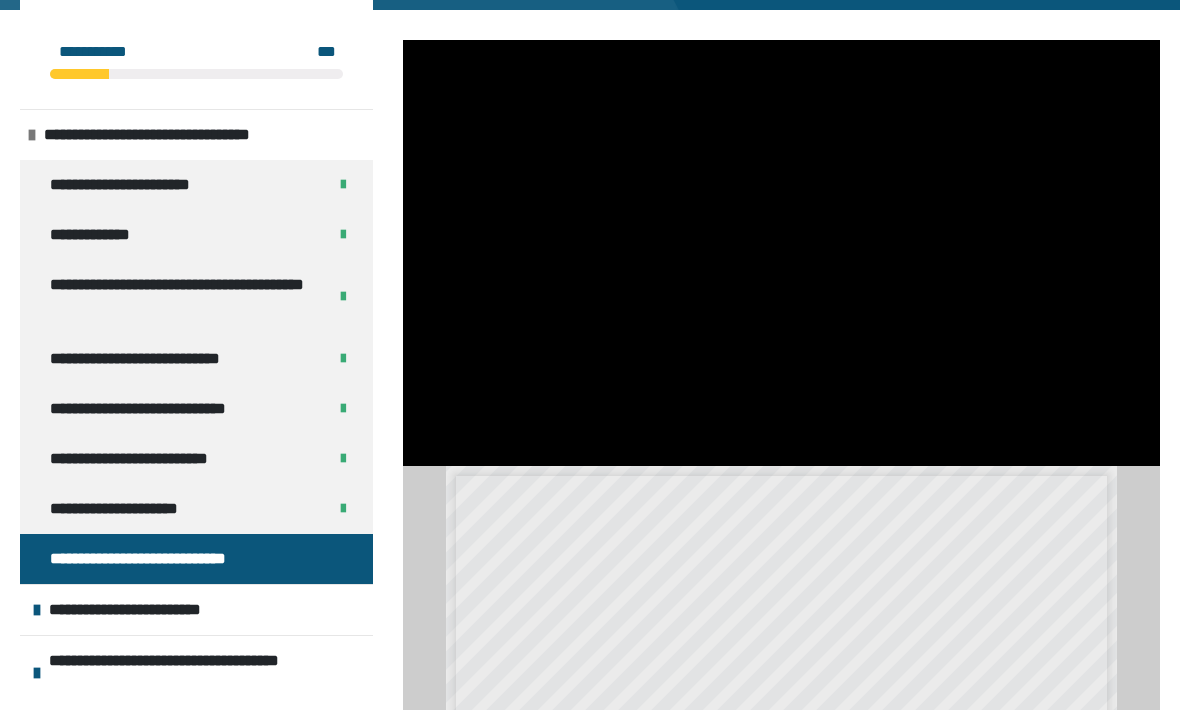 scroll, scrollTop: 0, scrollLeft: 0, axis: both 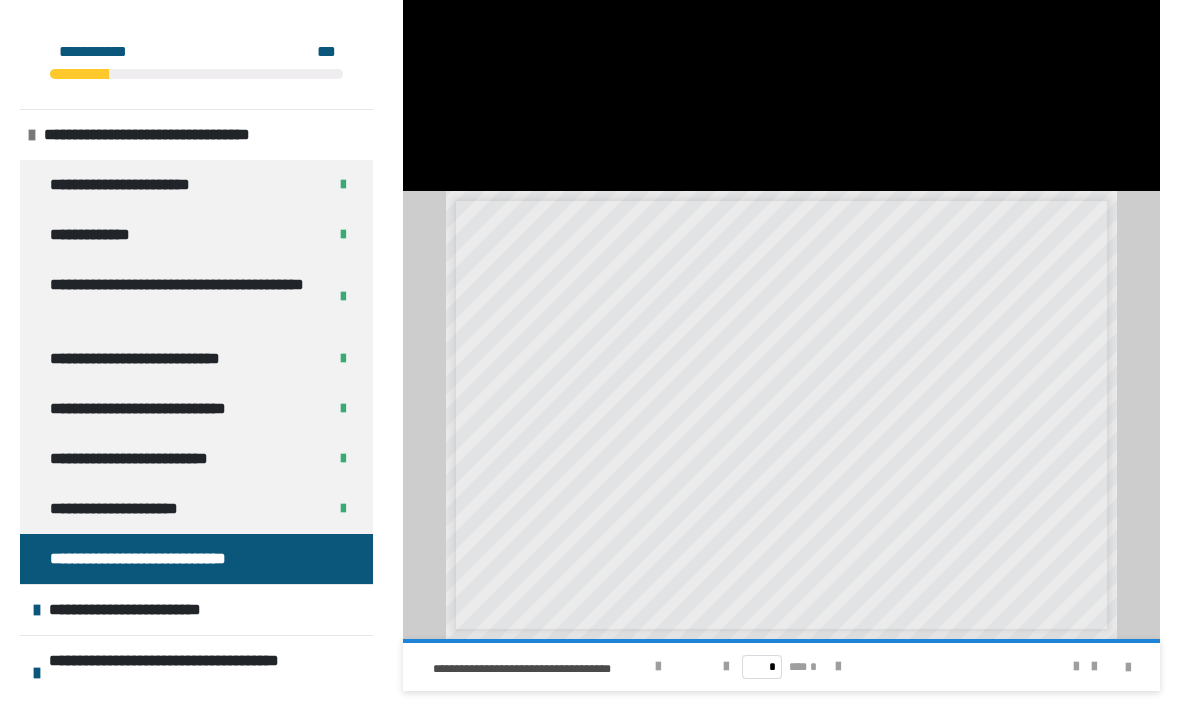 click on "* *** *" at bounding box center (782, 667) 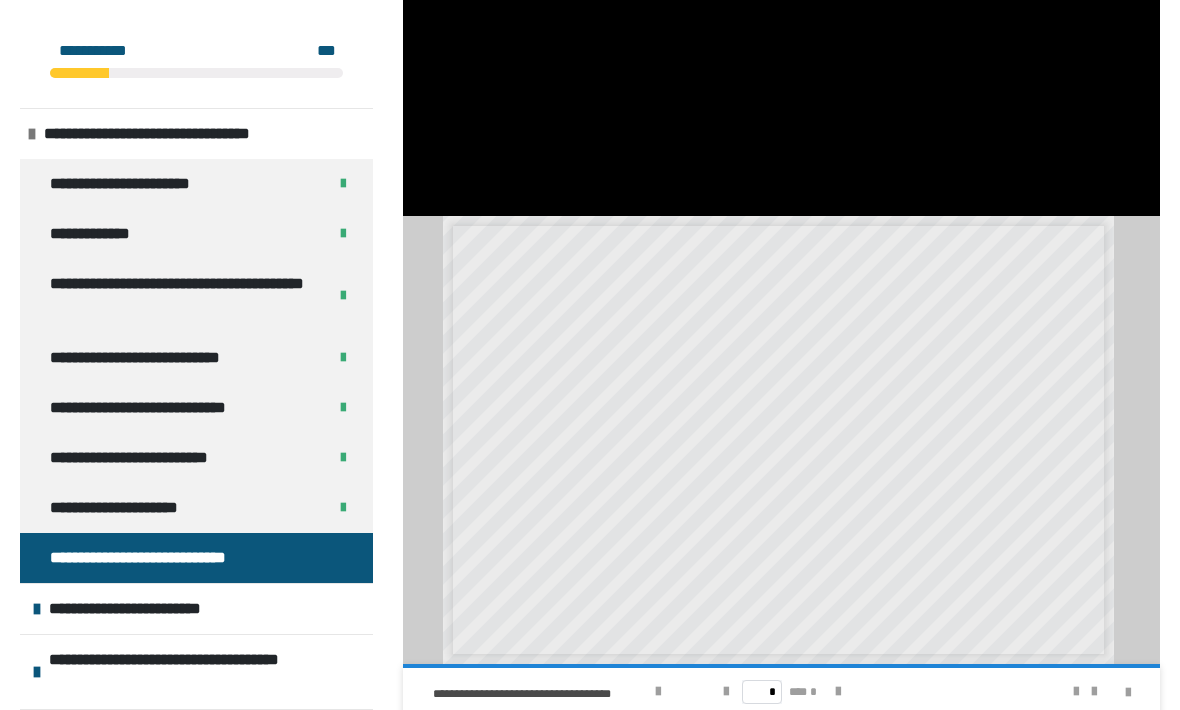 scroll, scrollTop: 520, scrollLeft: 0, axis: vertical 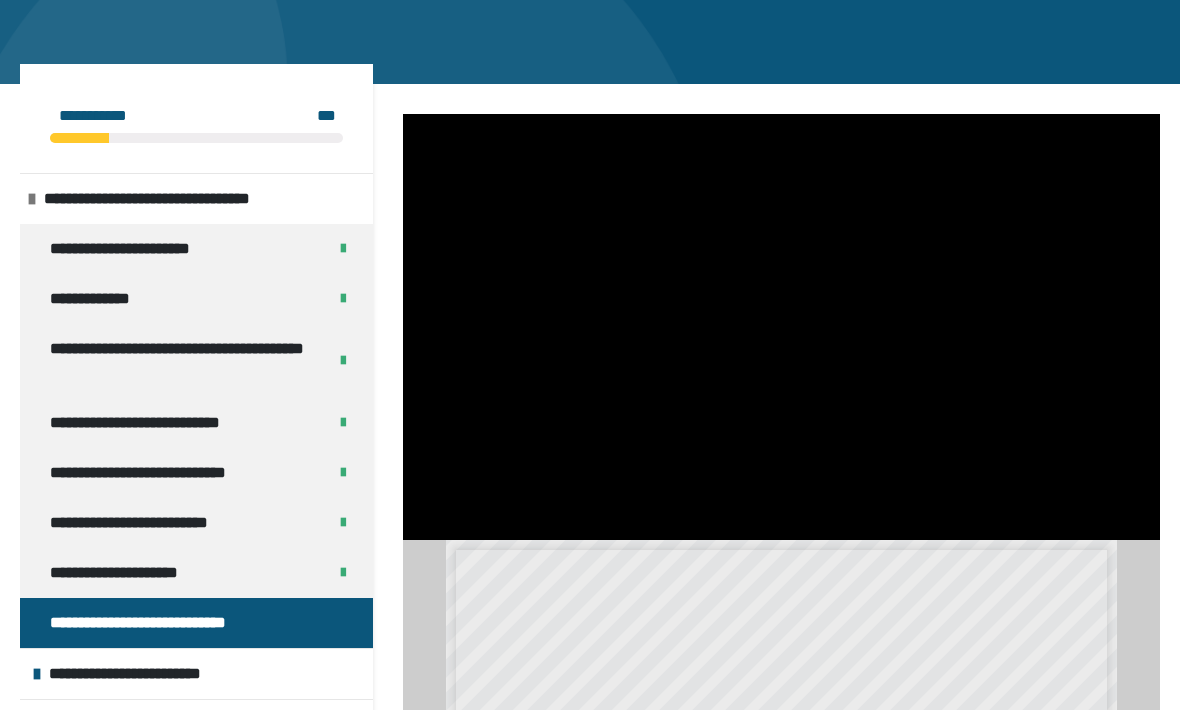 click at bounding box center [781, 327] 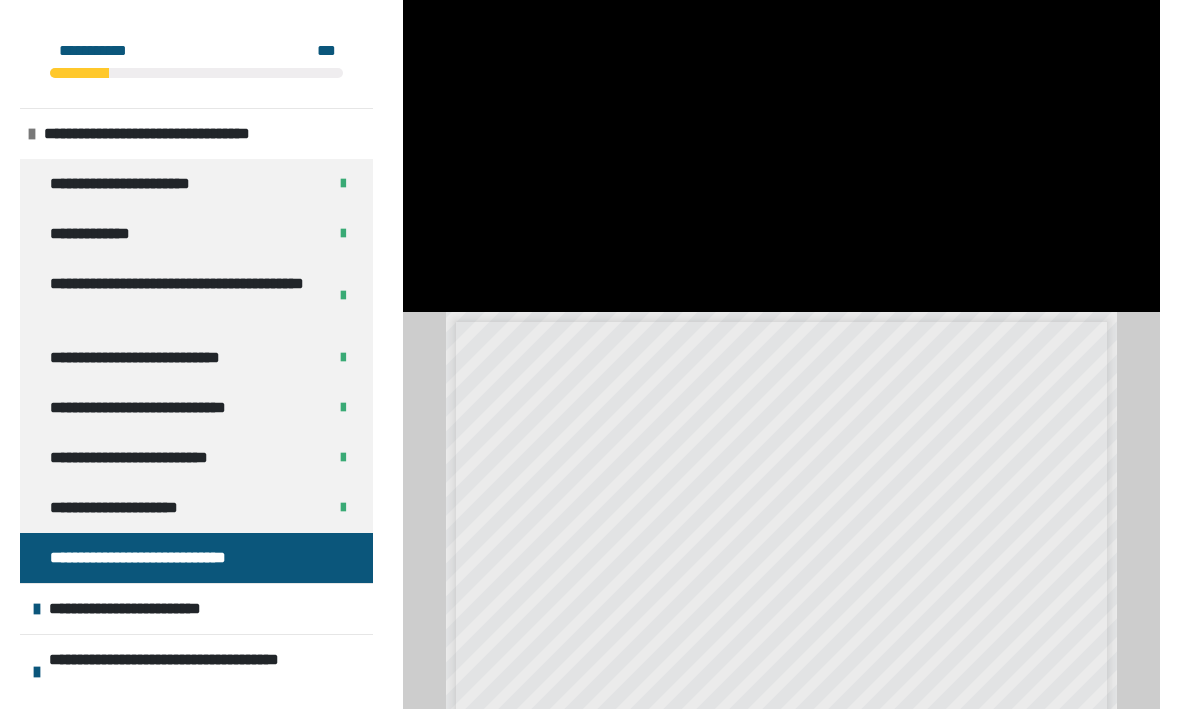 scroll, scrollTop: 424, scrollLeft: 0, axis: vertical 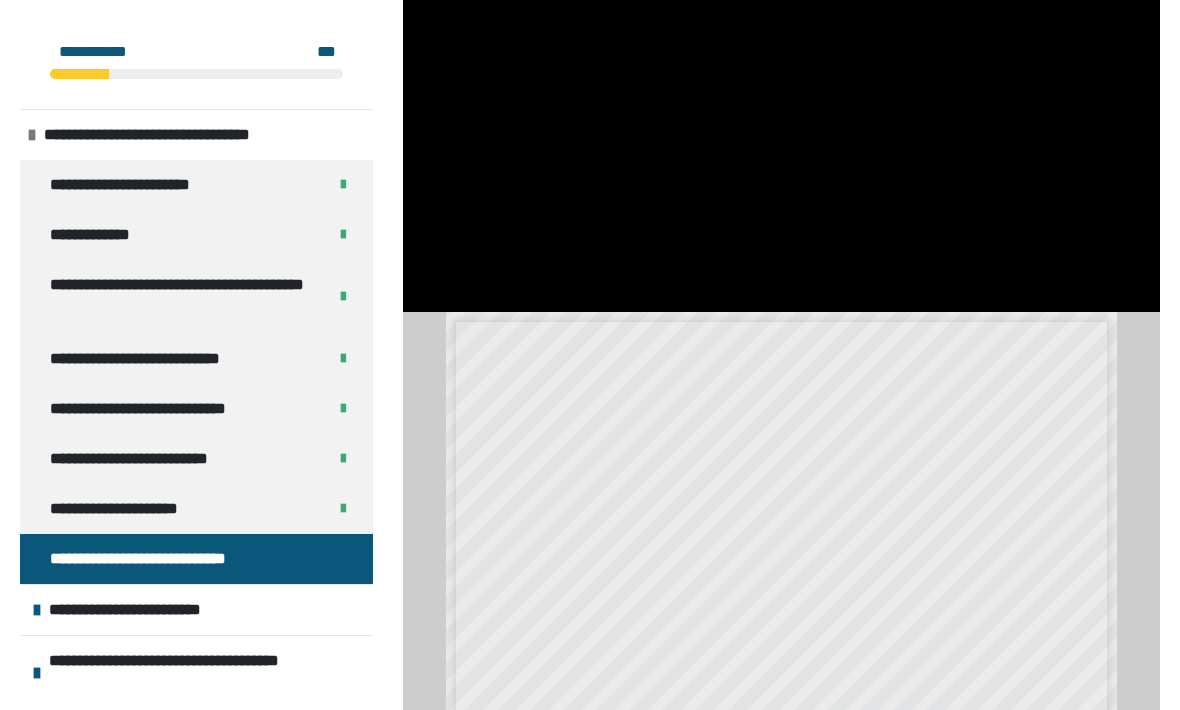 click at bounding box center (781, 99) 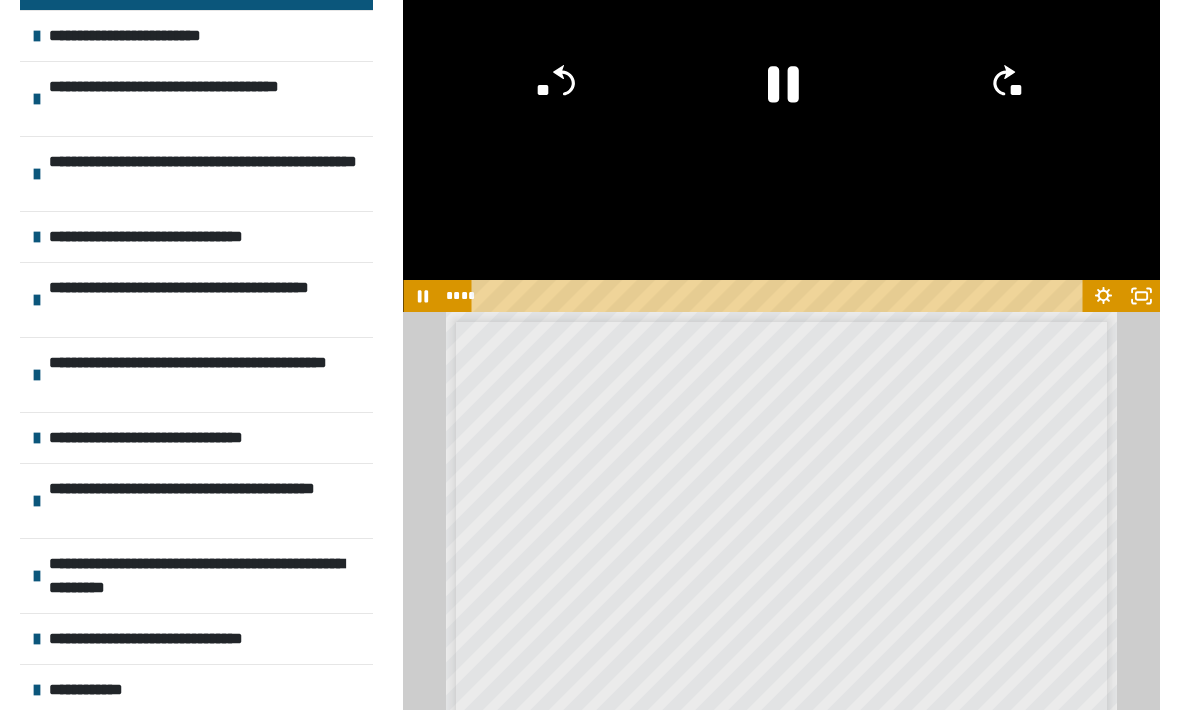 scroll, scrollTop: 574, scrollLeft: 0, axis: vertical 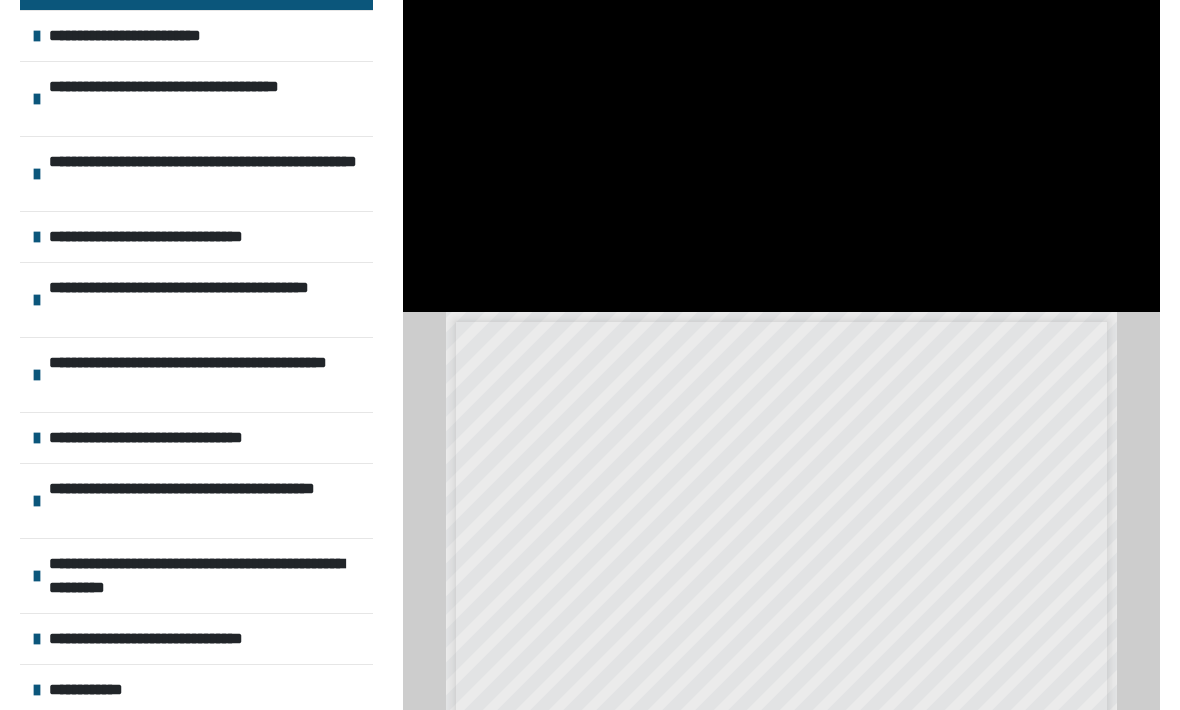 click on "**********" at bounding box center (196, 639) 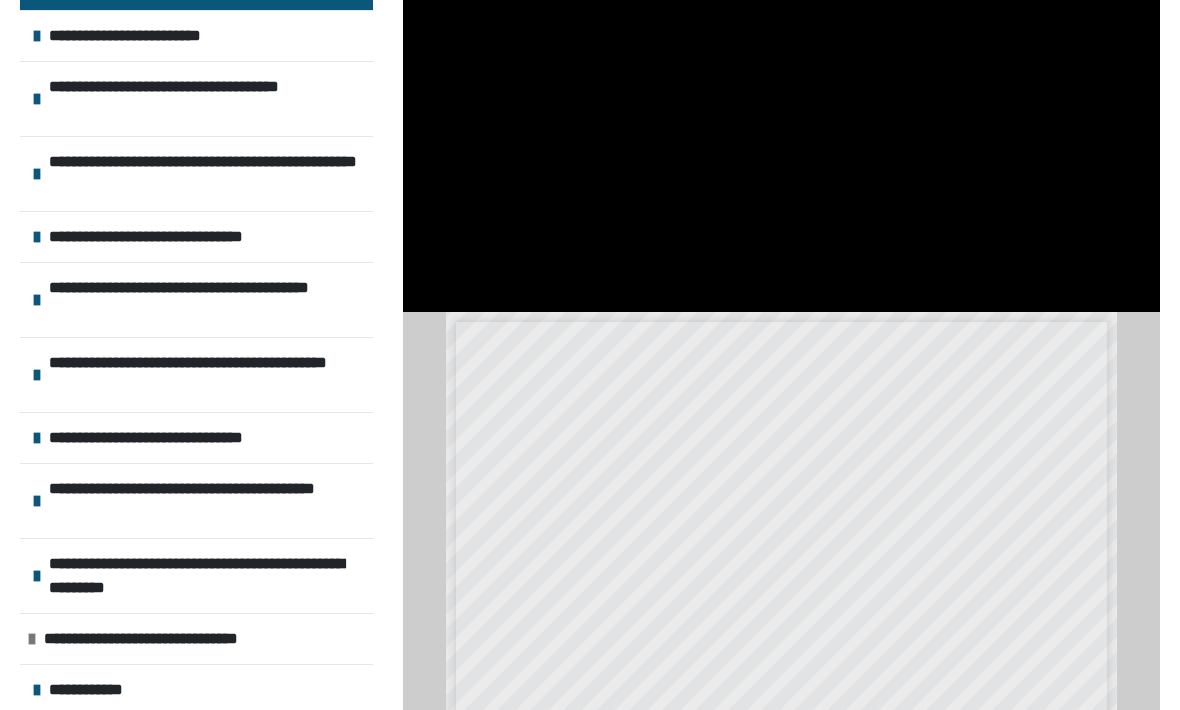click on "**********" at bounding box center [191, 639] 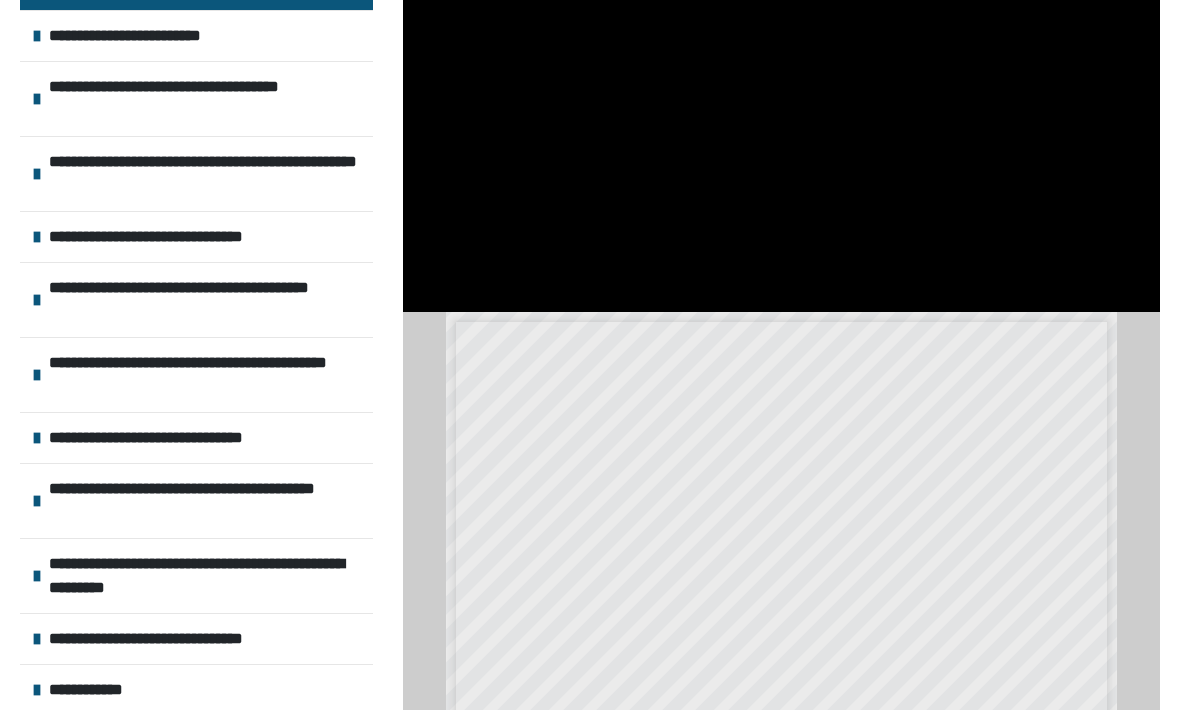 click on "**********" at bounding box center [196, 639] 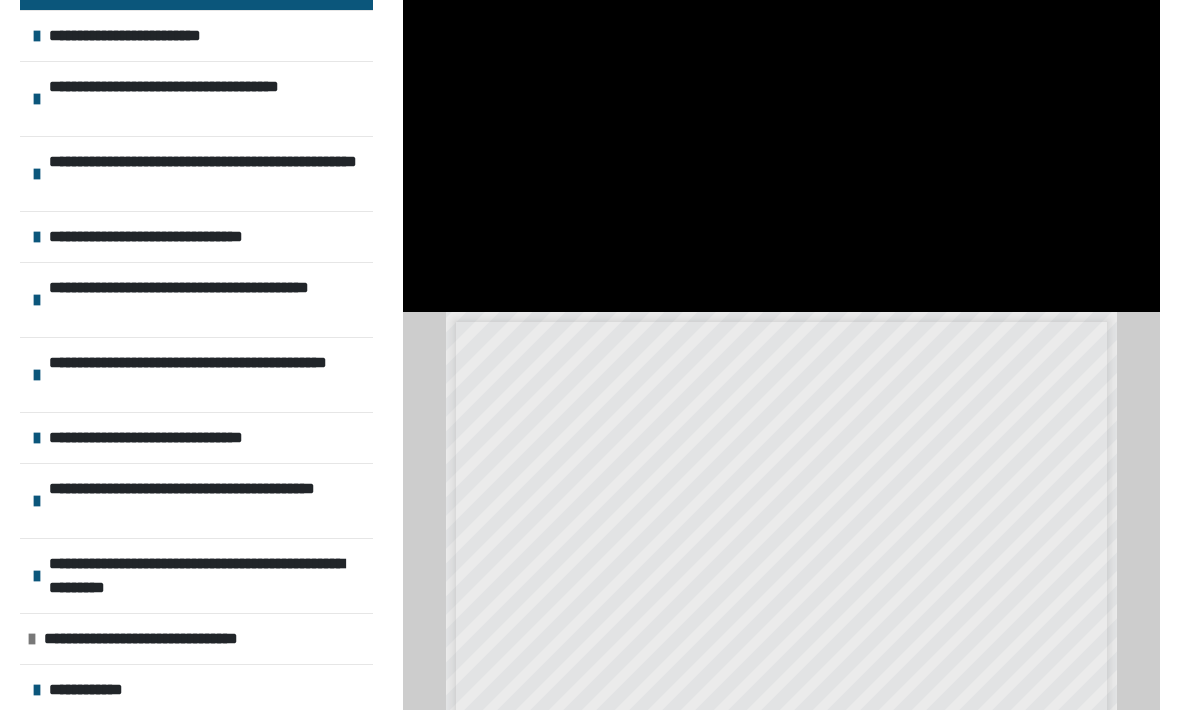 scroll, scrollTop: 535, scrollLeft: 0, axis: vertical 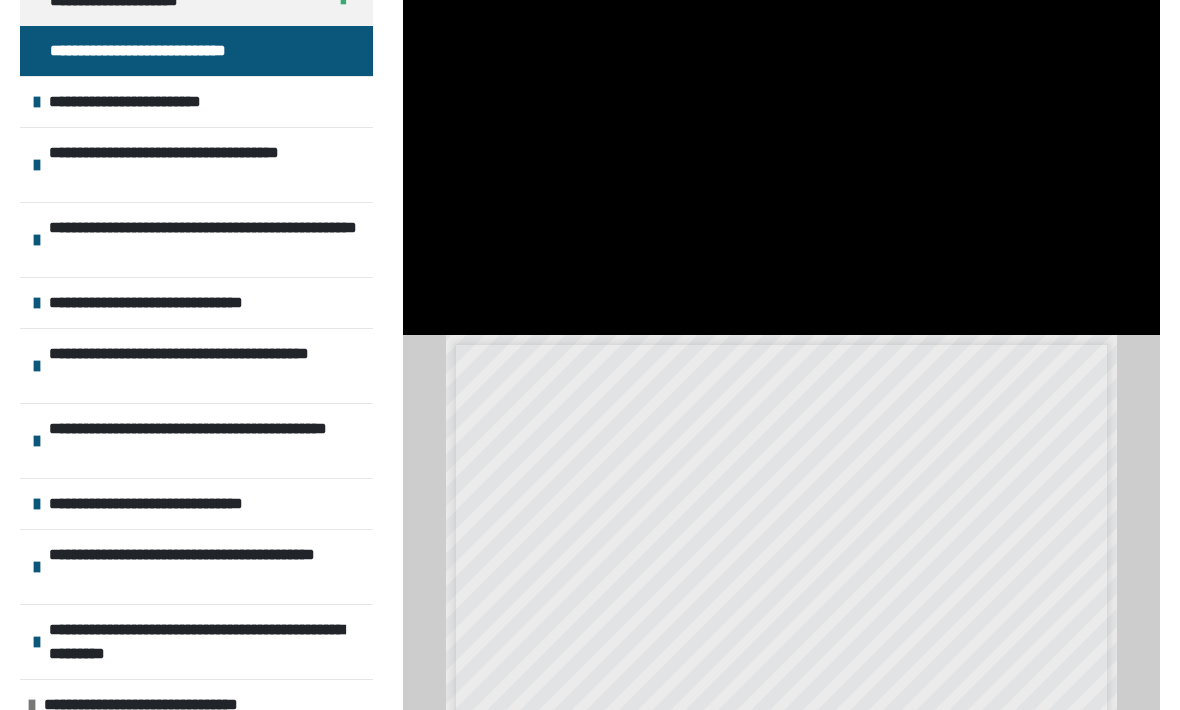 click on "**********" at bounding box center (110, 756) 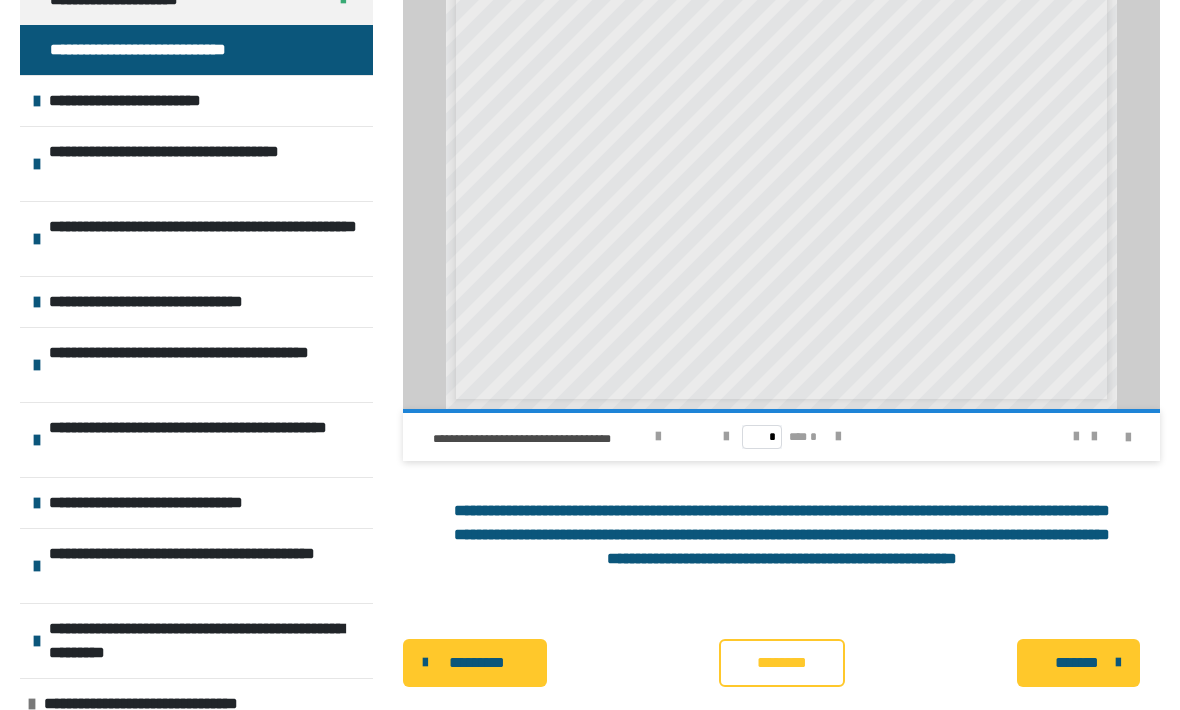 scroll, scrollTop: 774, scrollLeft: 0, axis: vertical 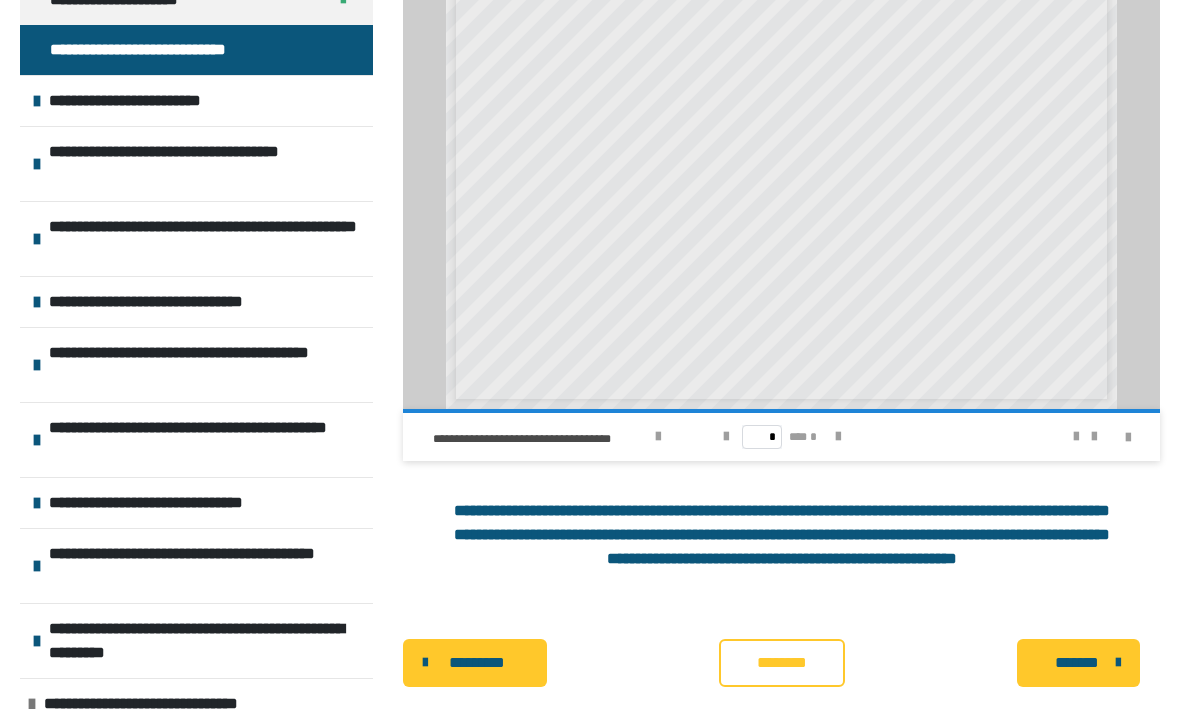click on "**********" at bounding box center [191, 705] 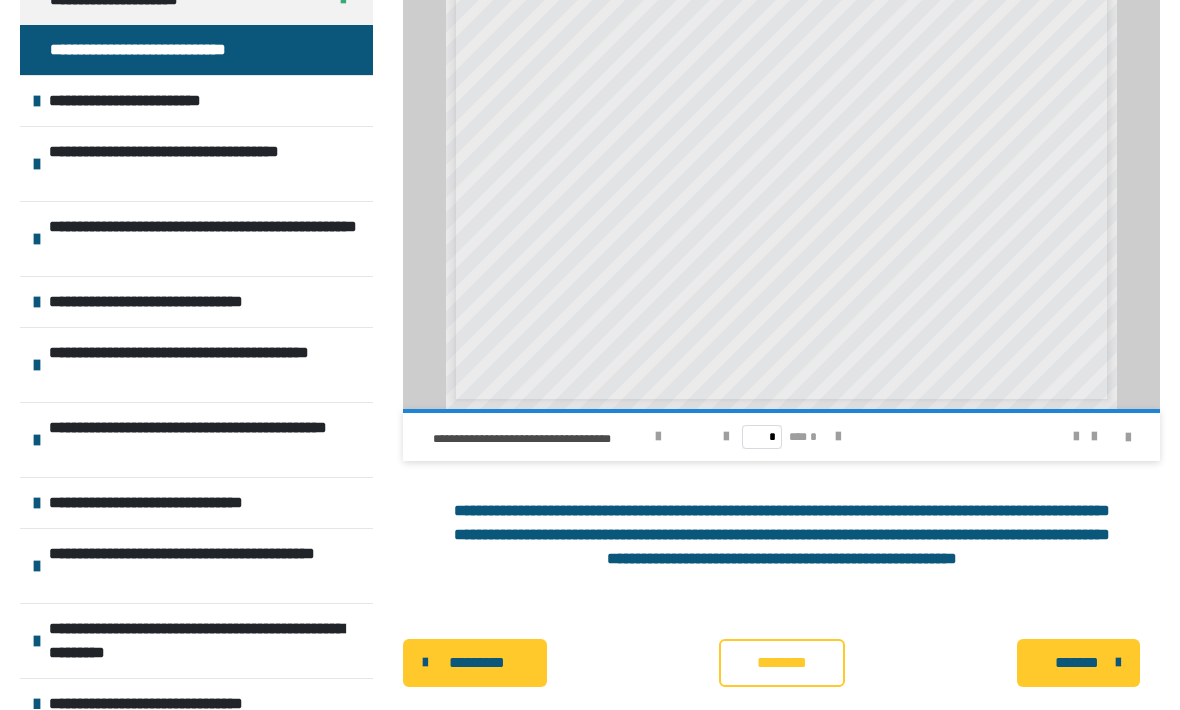 click on "**********" at bounding box center (105, 756) 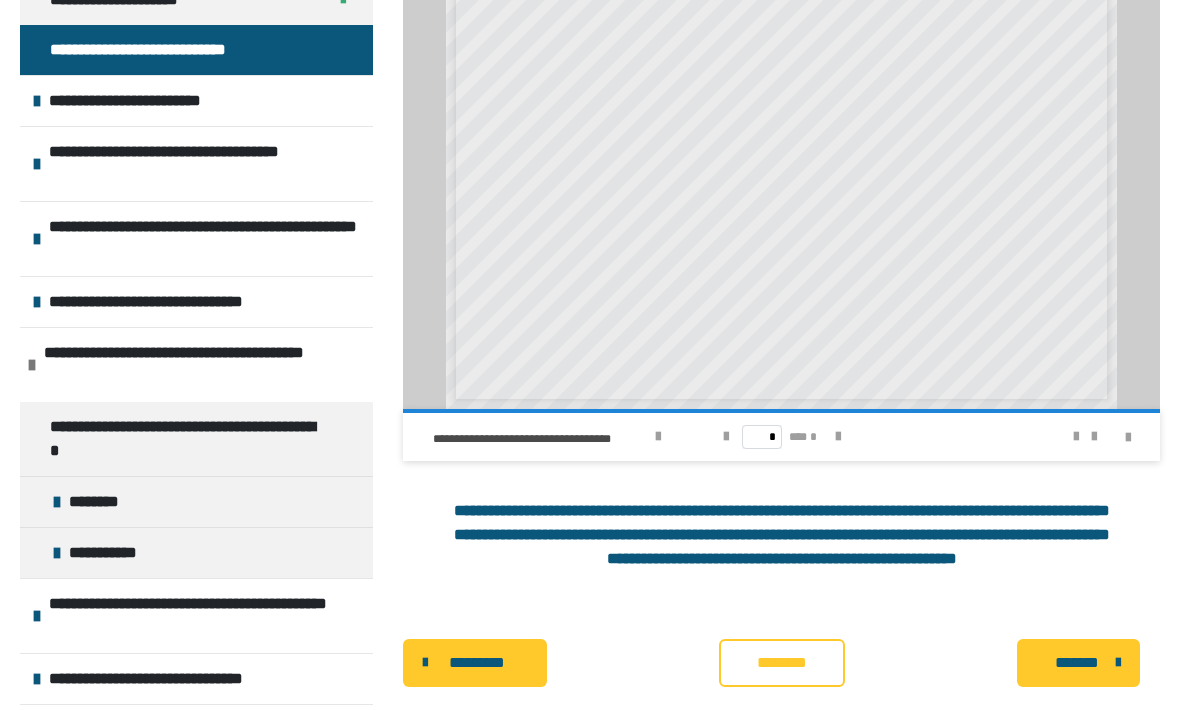 click on "**********" at bounding box center (172, 303) 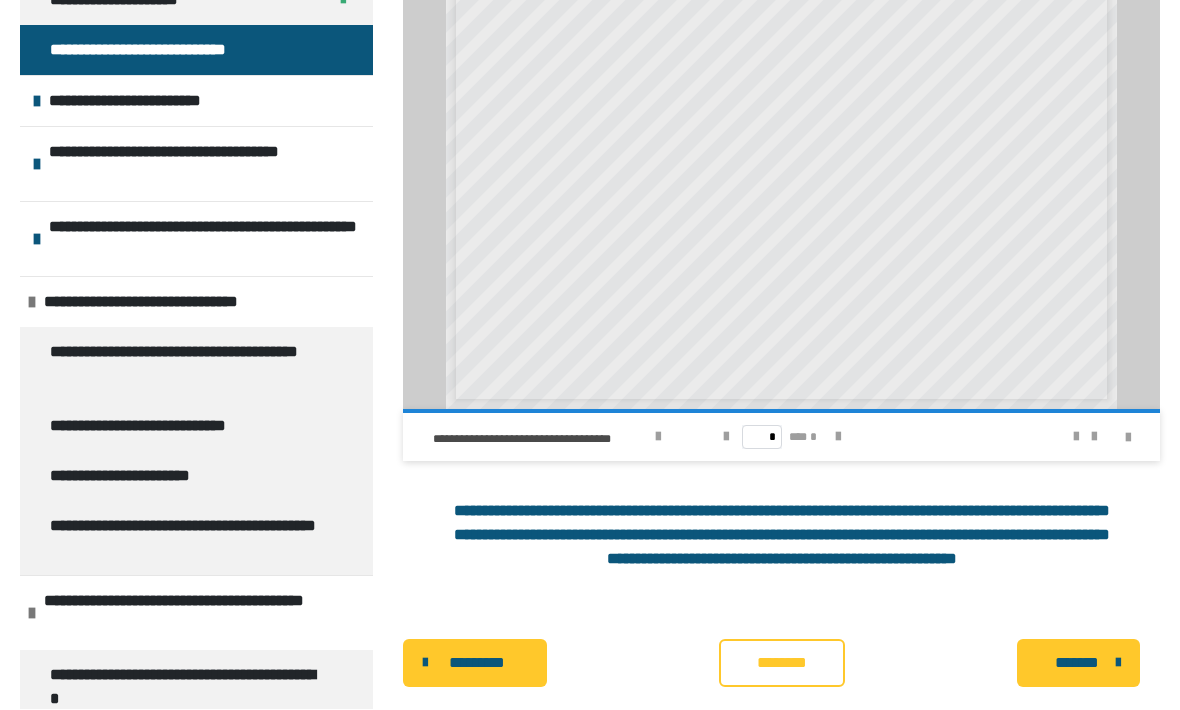 click on "**********" at bounding box center [188, 365] 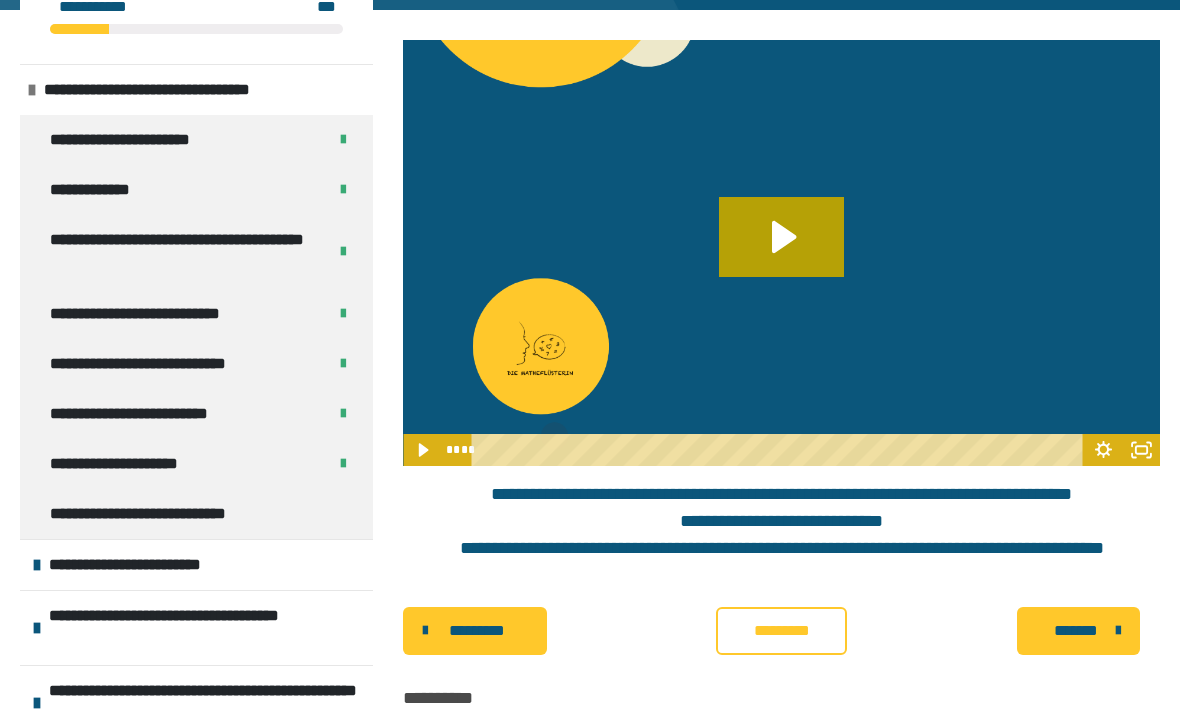scroll, scrollTop: 101, scrollLeft: 0, axis: vertical 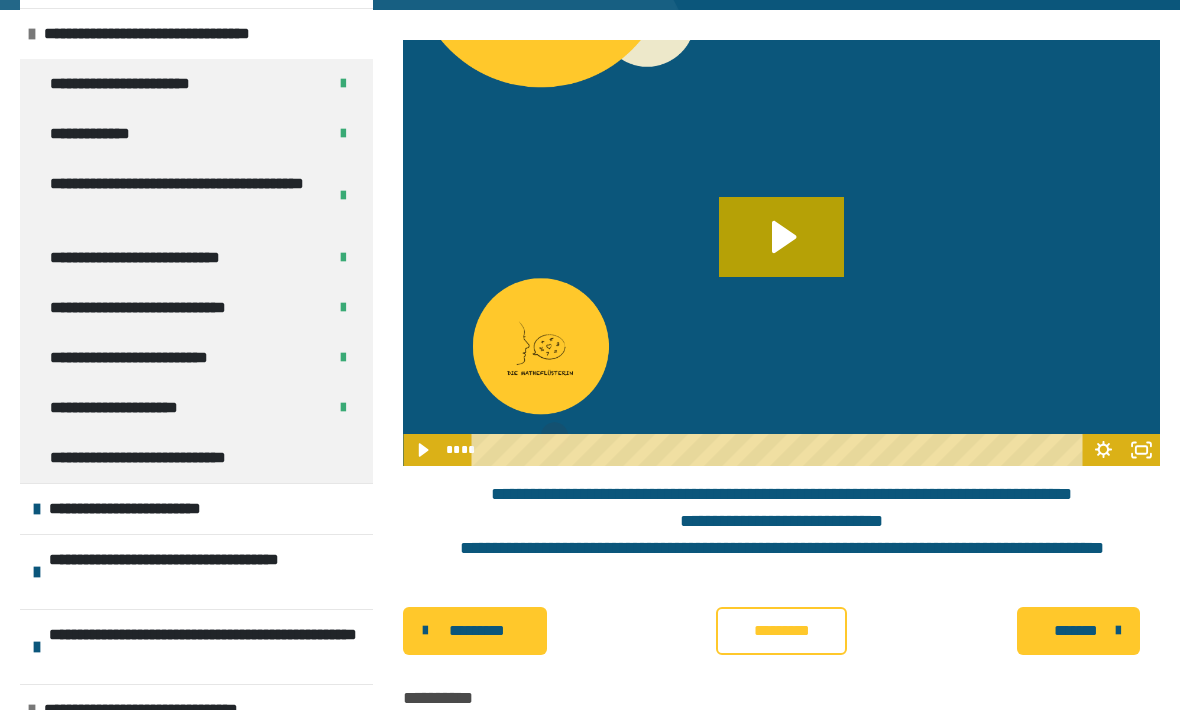 click on "**********" at bounding box center (168, 458) 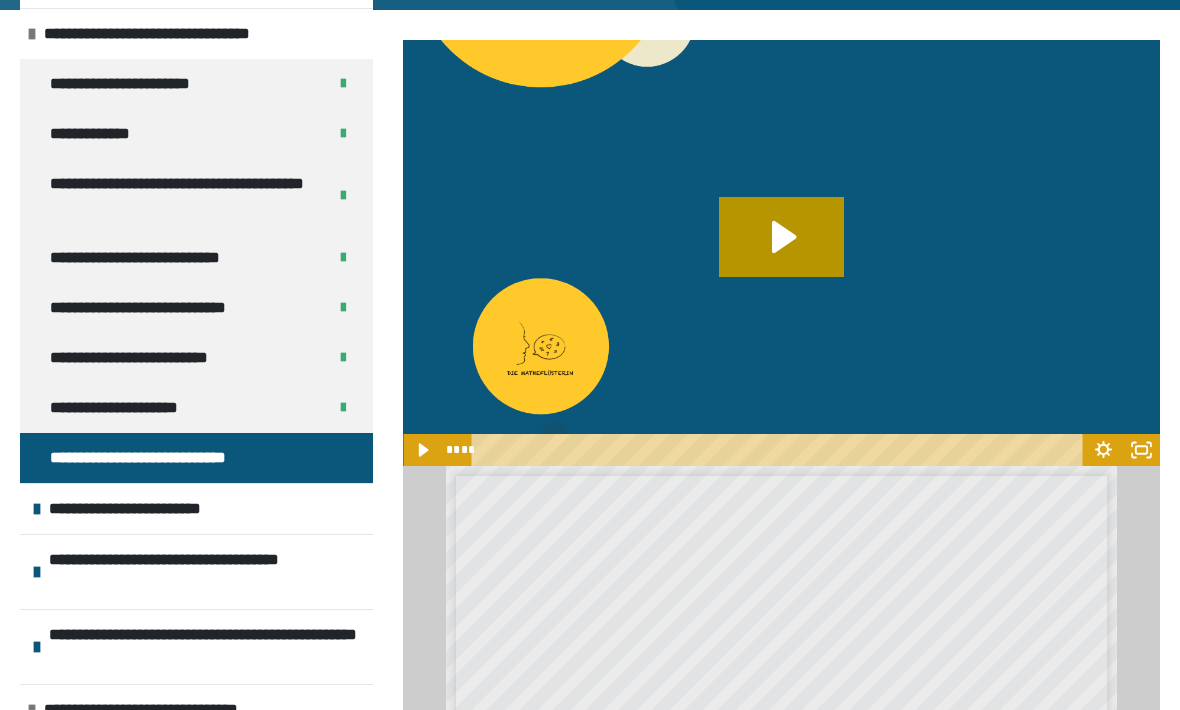 click 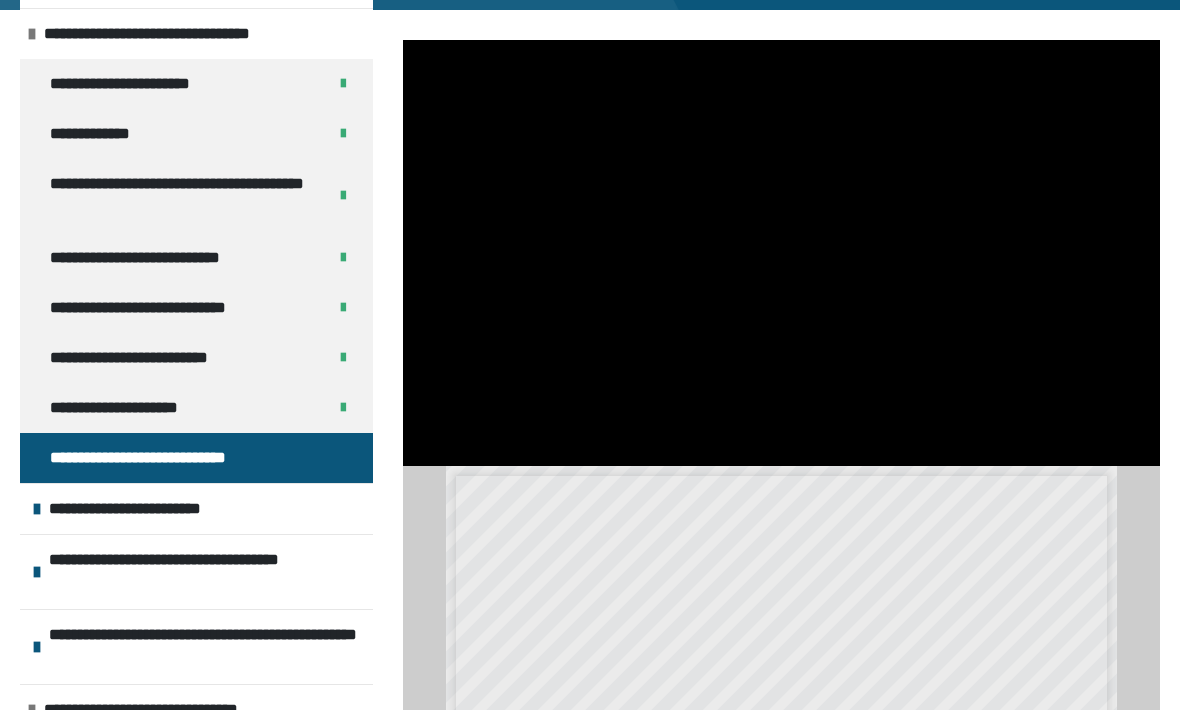 click at bounding box center [781, 253] 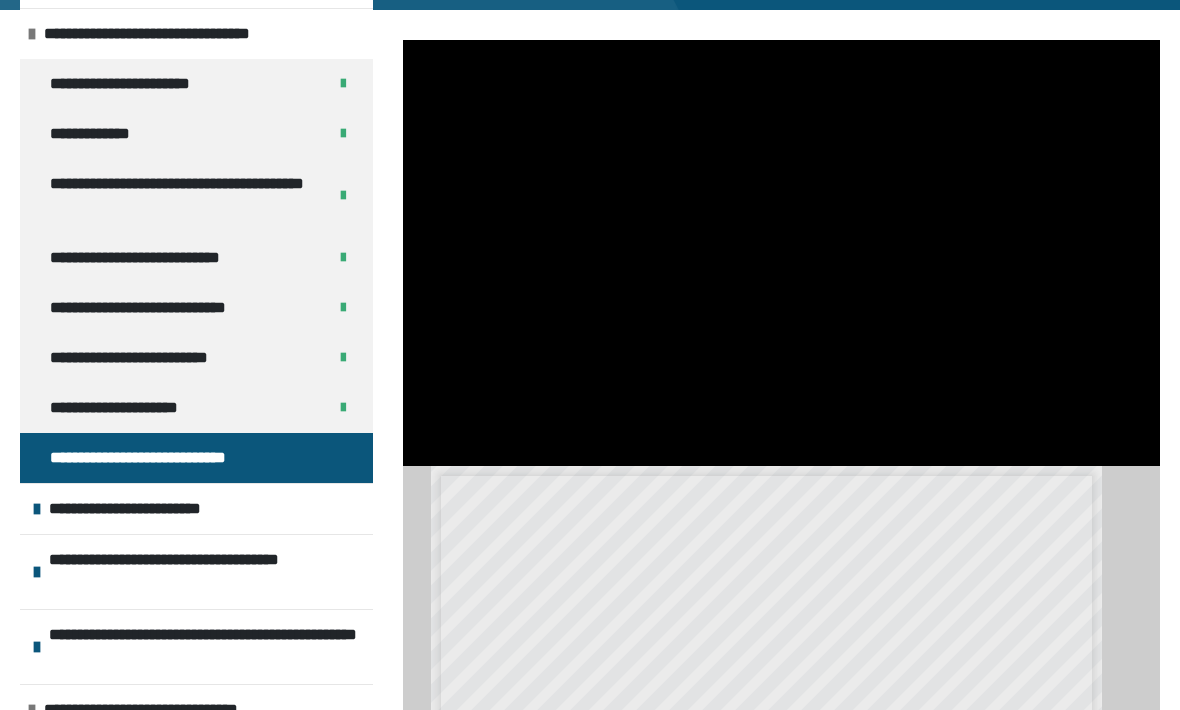 scroll, scrollTop: 0, scrollLeft: 15, axis: horizontal 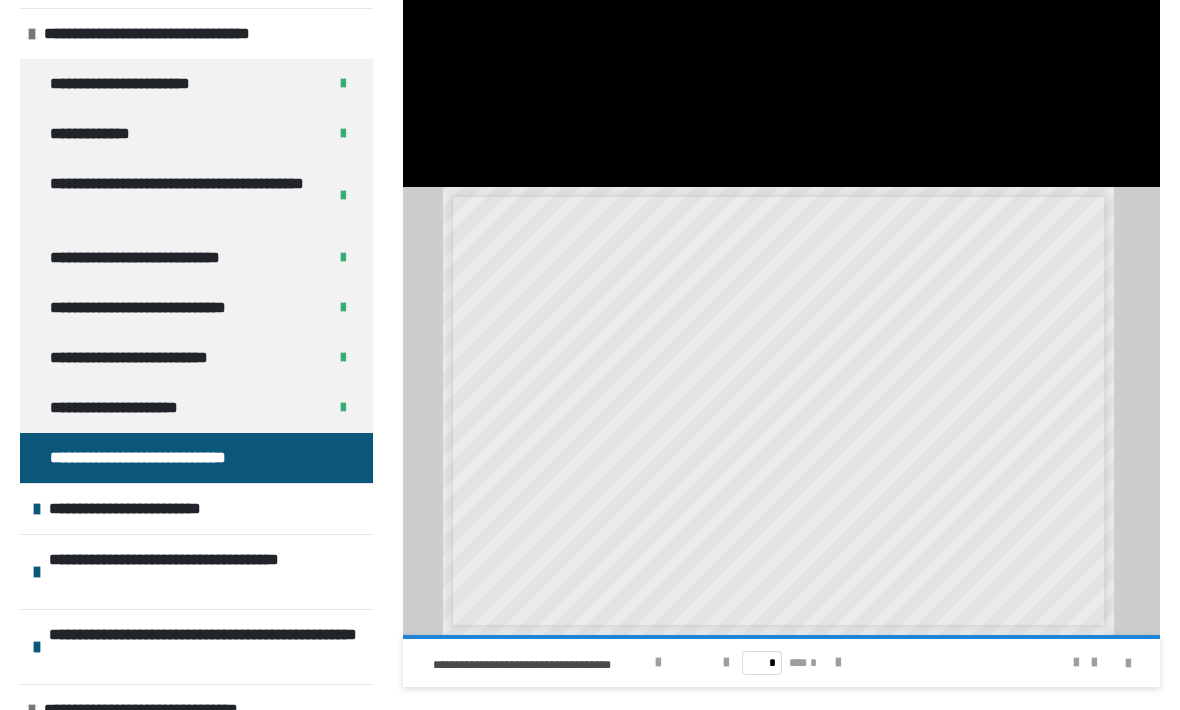 click on "**********" at bounding box center [778, 569] 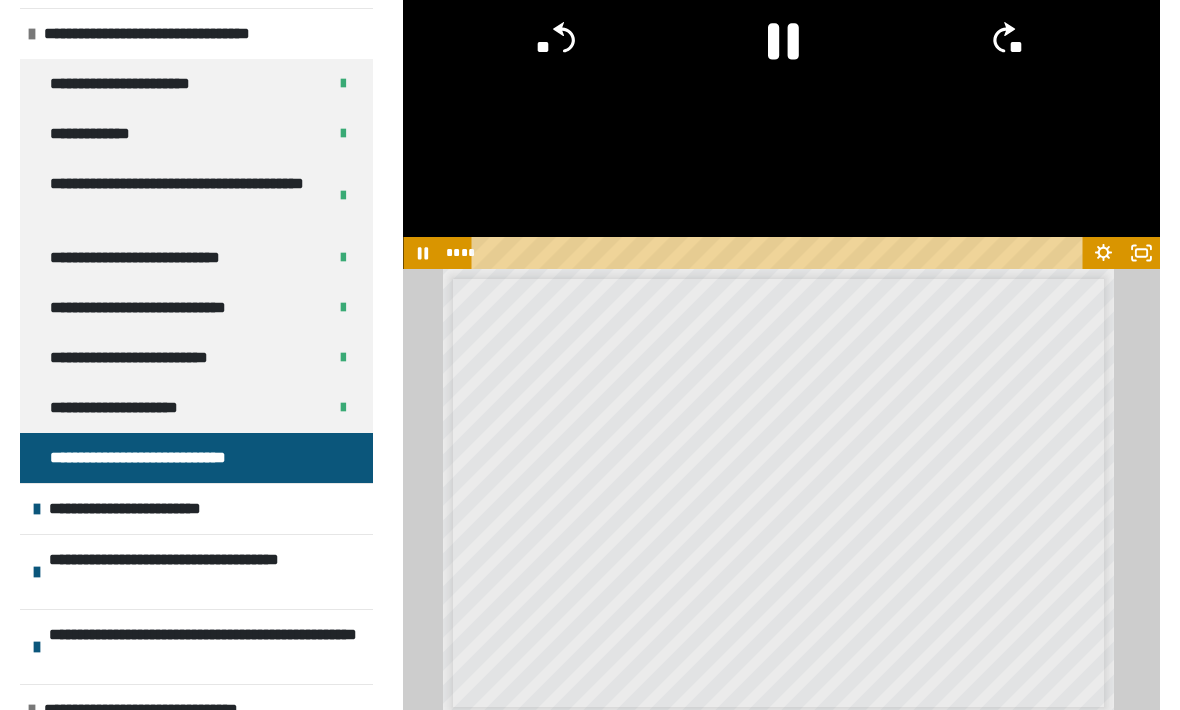 scroll, scrollTop: 466, scrollLeft: 0, axis: vertical 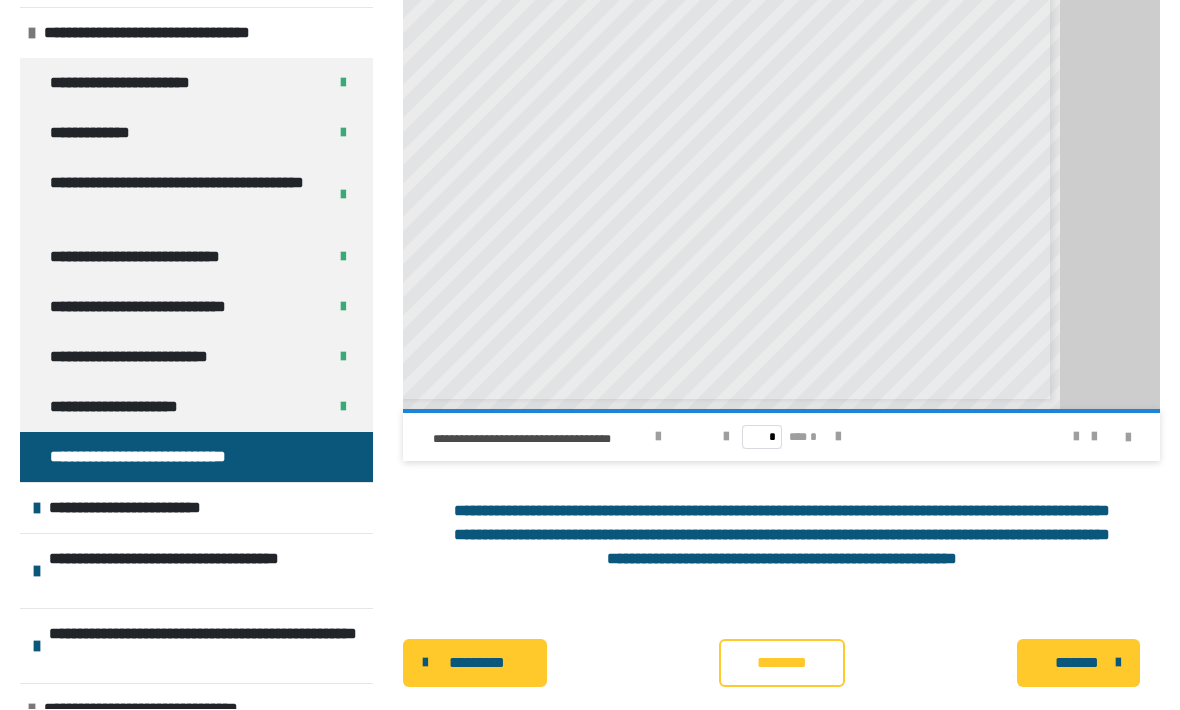 click on "********" at bounding box center [782, 664] 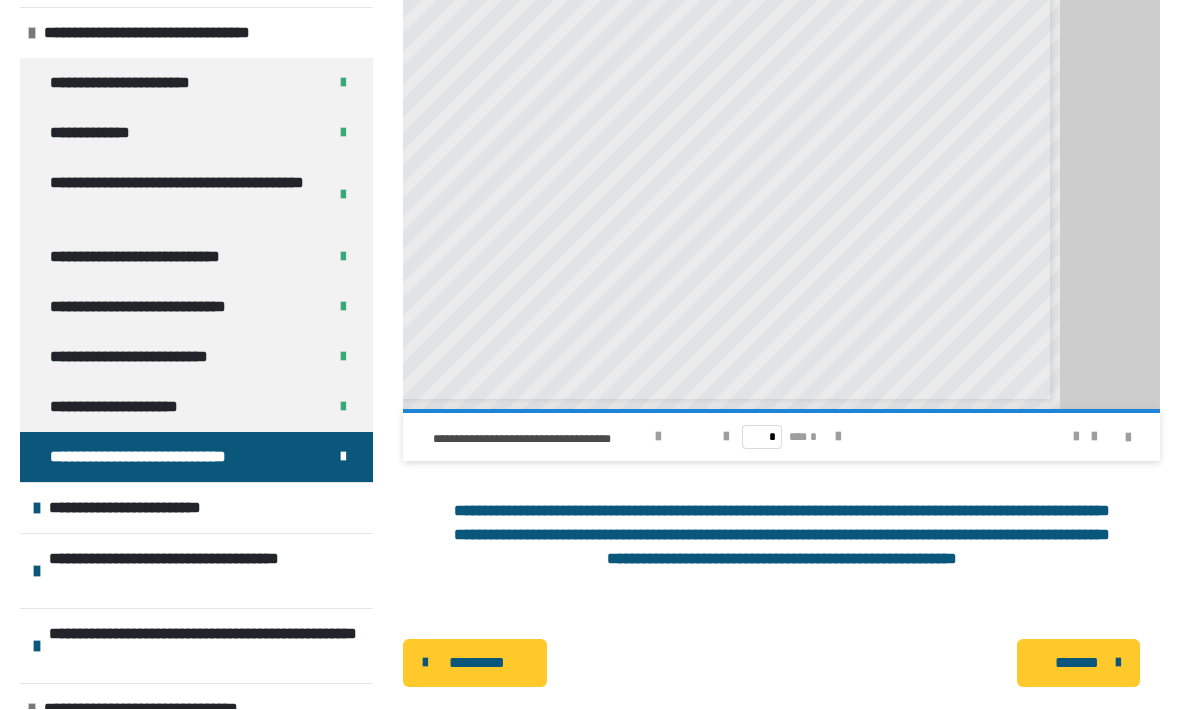 scroll, scrollTop: 0, scrollLeft: 0, axis: both 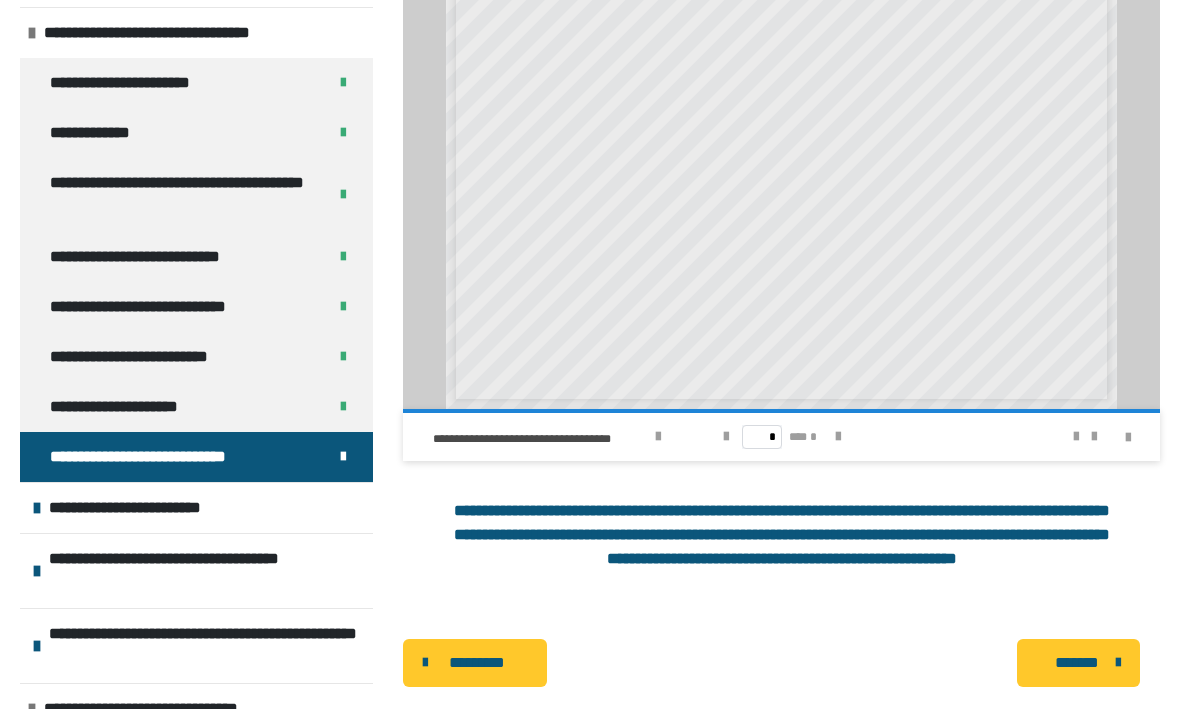 click on "**********" at bounding box center [152, 509] 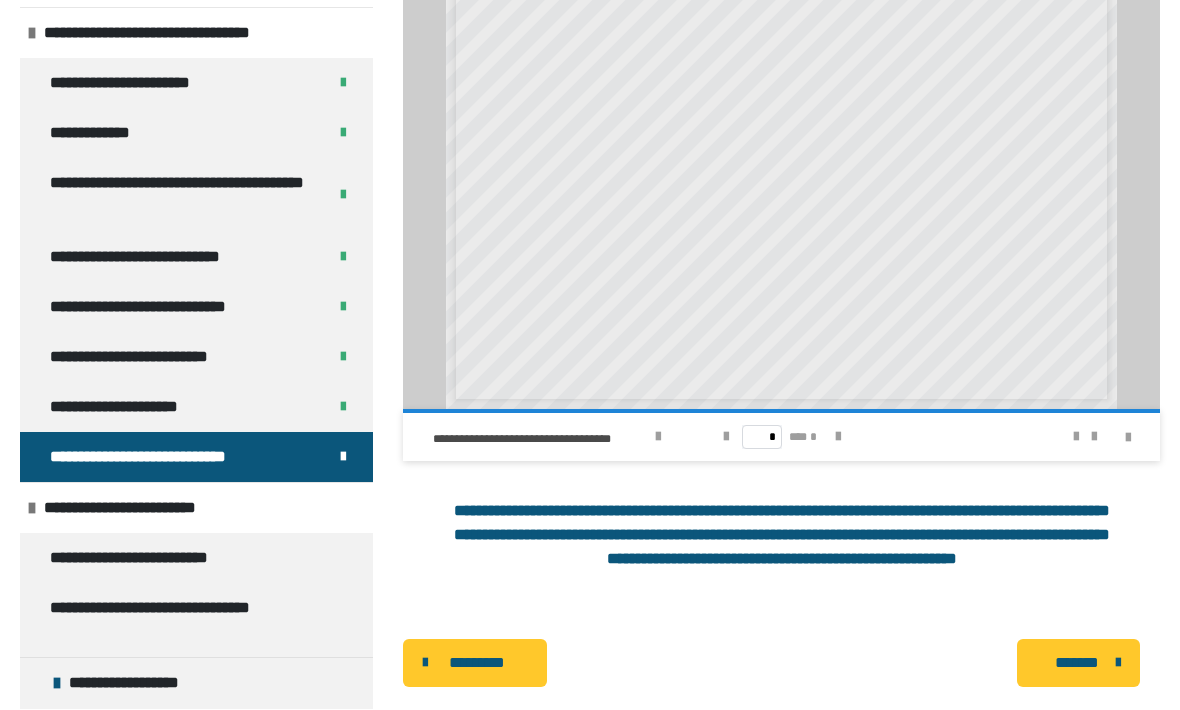 click on "**********" at bounding box center [147, 509] 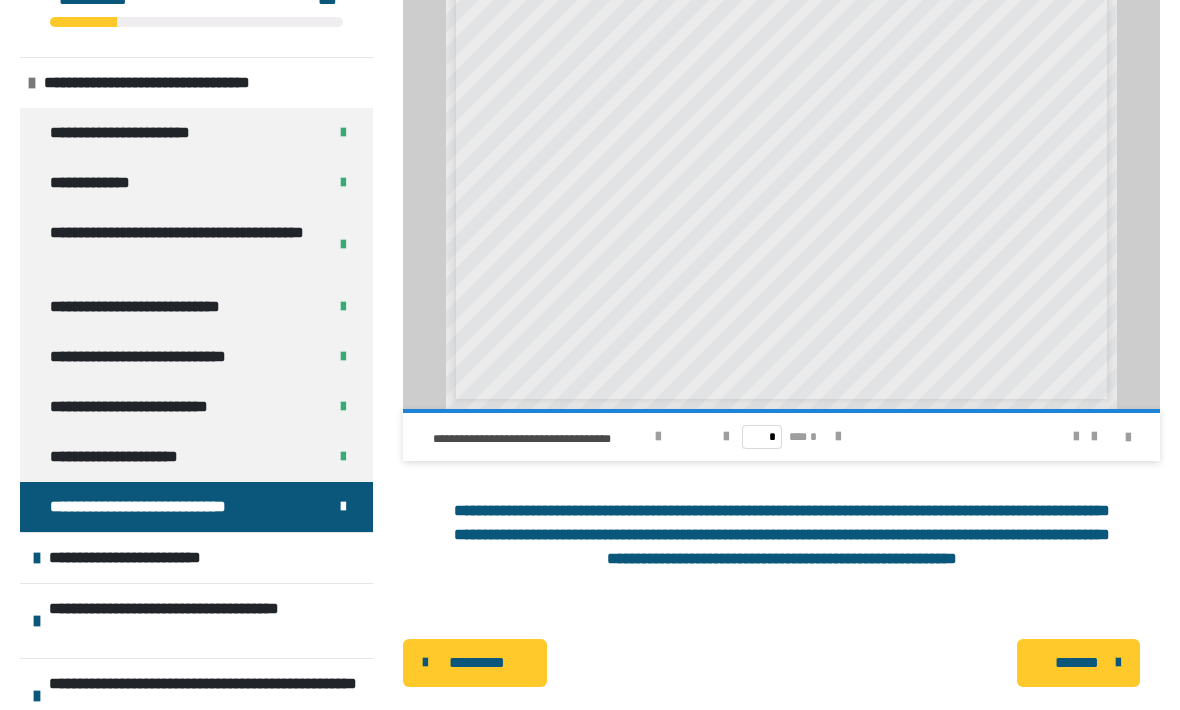 scroll, scrollTop: 50, scrollLeft: 0, axis: vertical 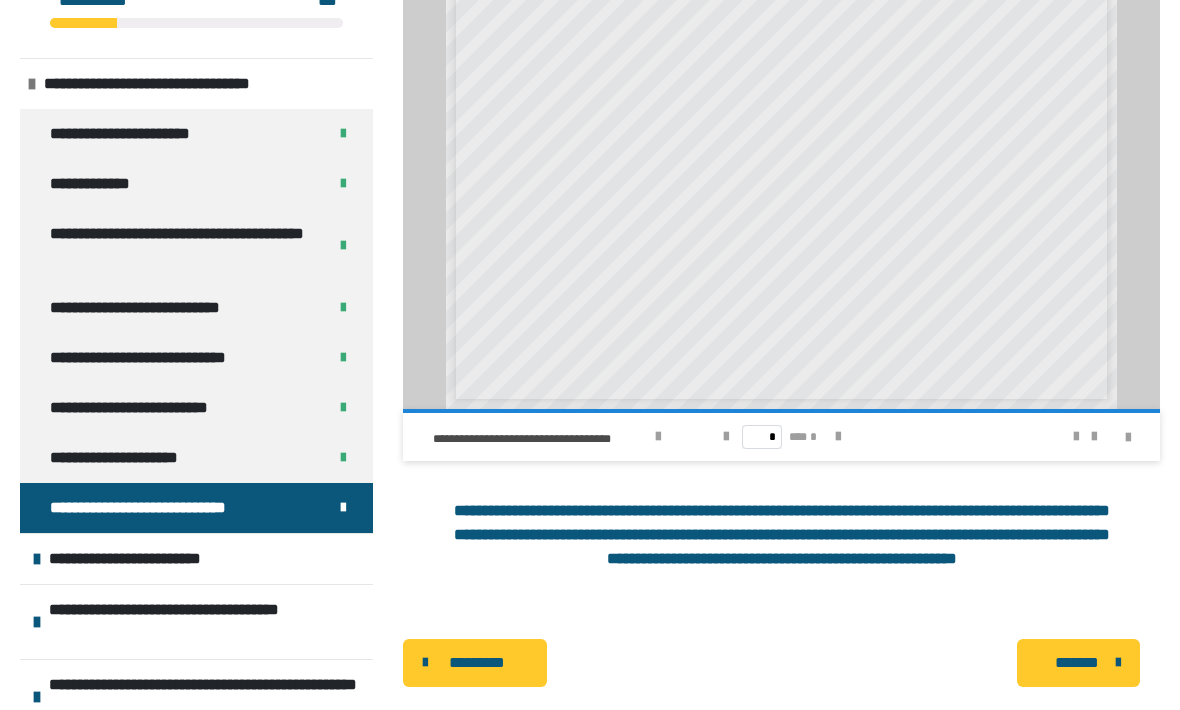 click on "**********" at bounding box center [152, 560] 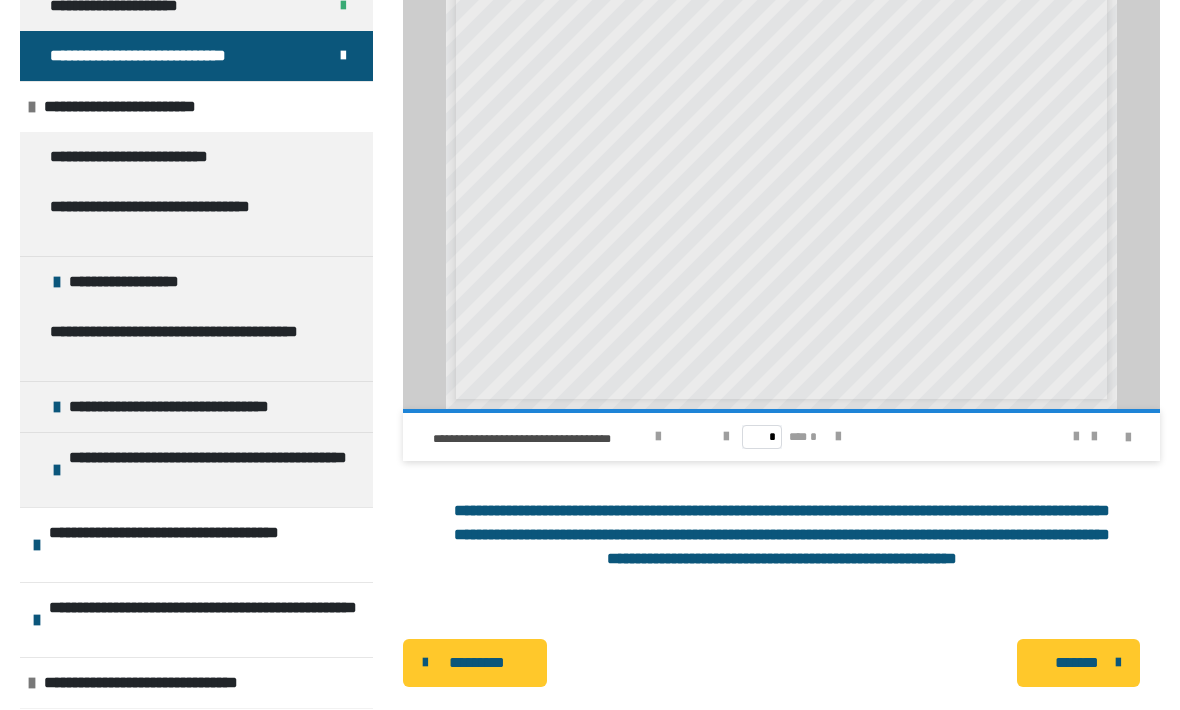 scroll, scrollTop: 500, scrollLeft: 0, axis: vertical 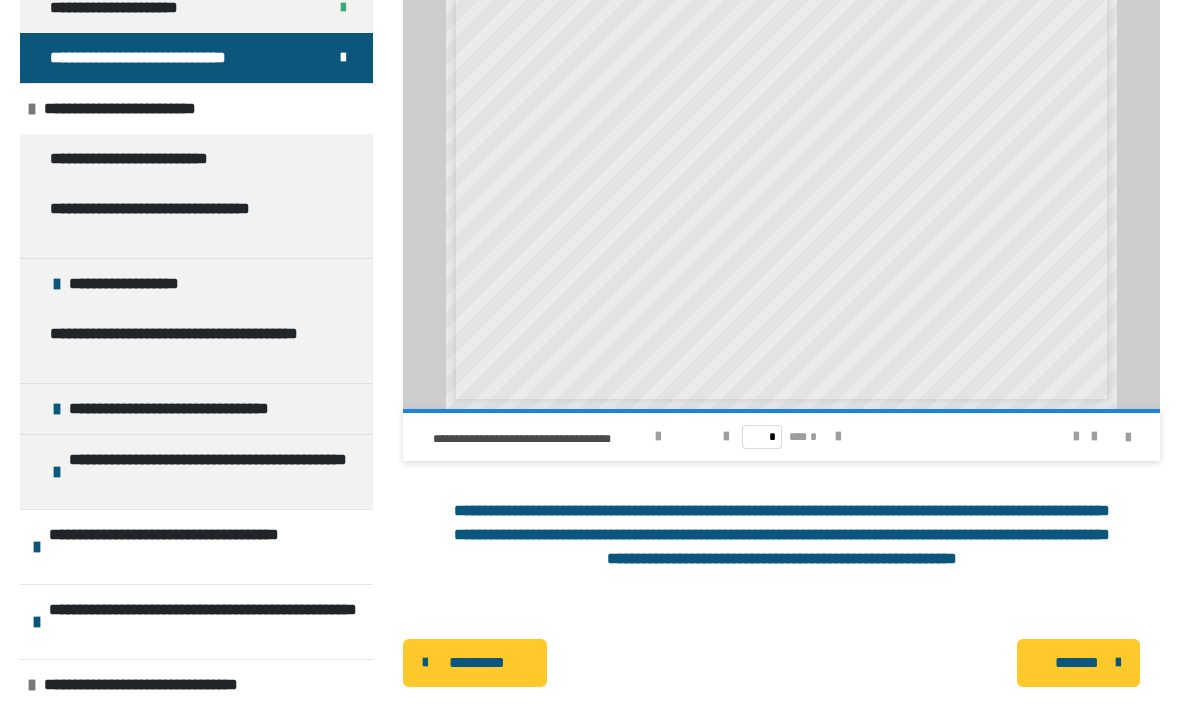 click on "**********" at bounding box center (165, 160) 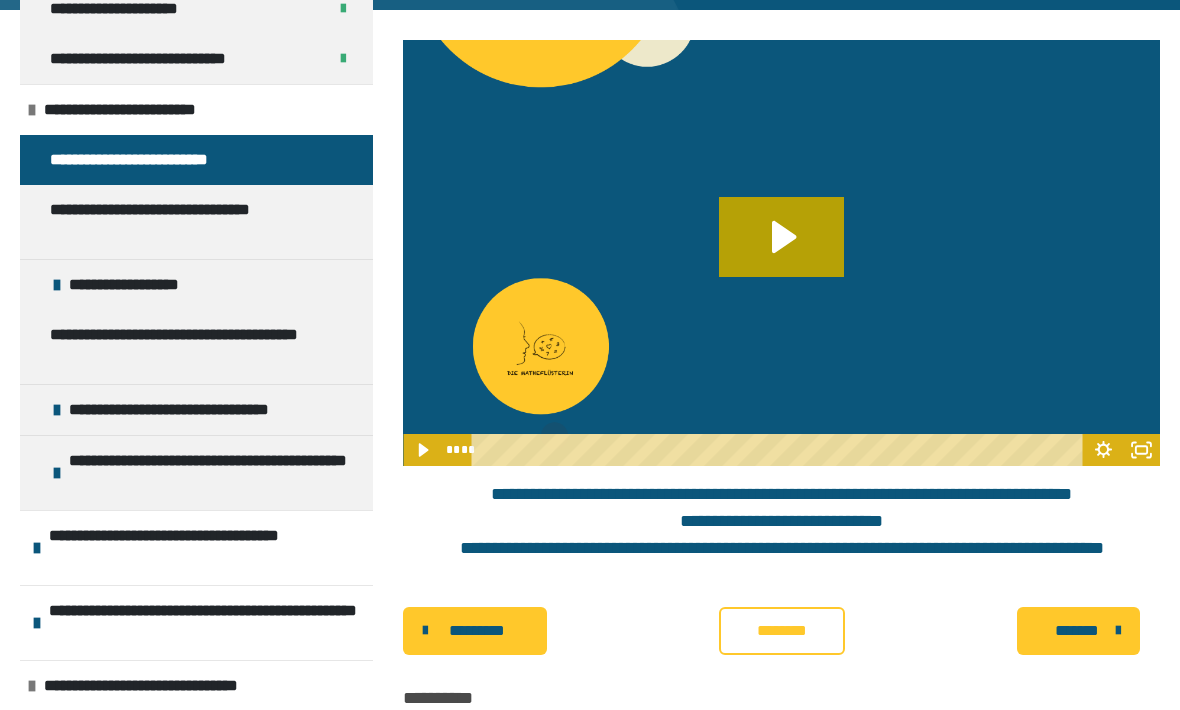 click on "**********" at bounding box center [188, 222] 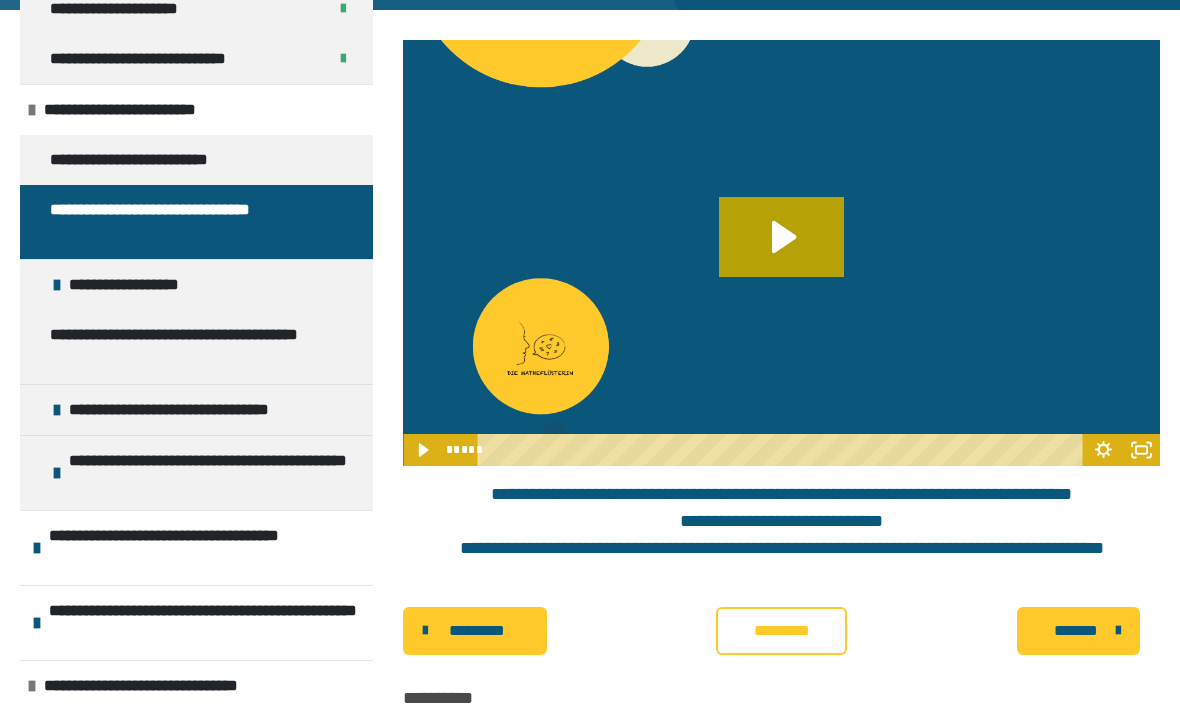 click on "**********" at bounding box center [146, 285] 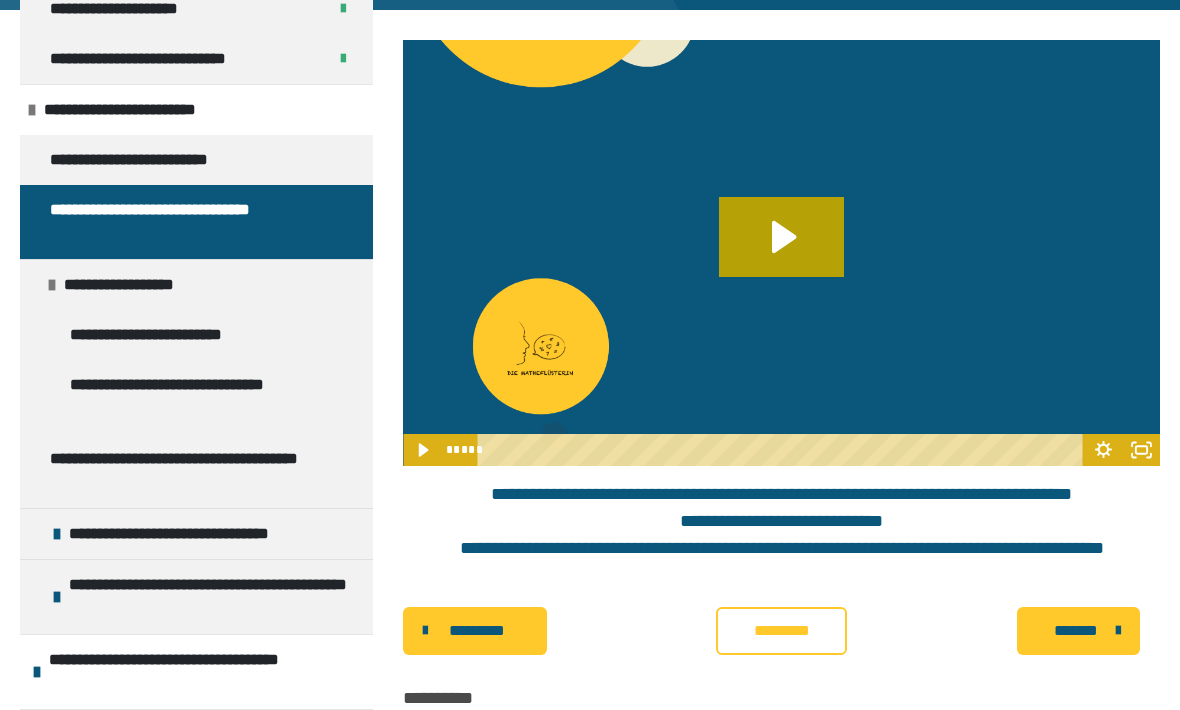 click on "**********" at bounding box center (188, 471) 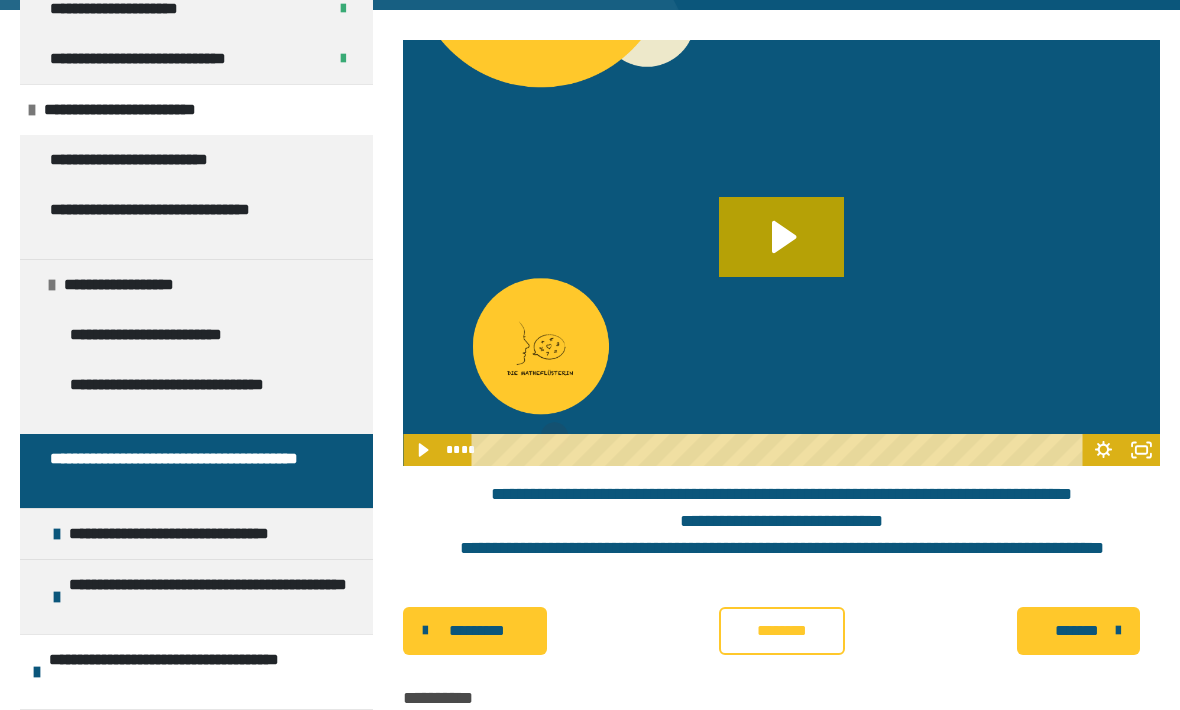 click on "**********" at bounding box center (165, 160) 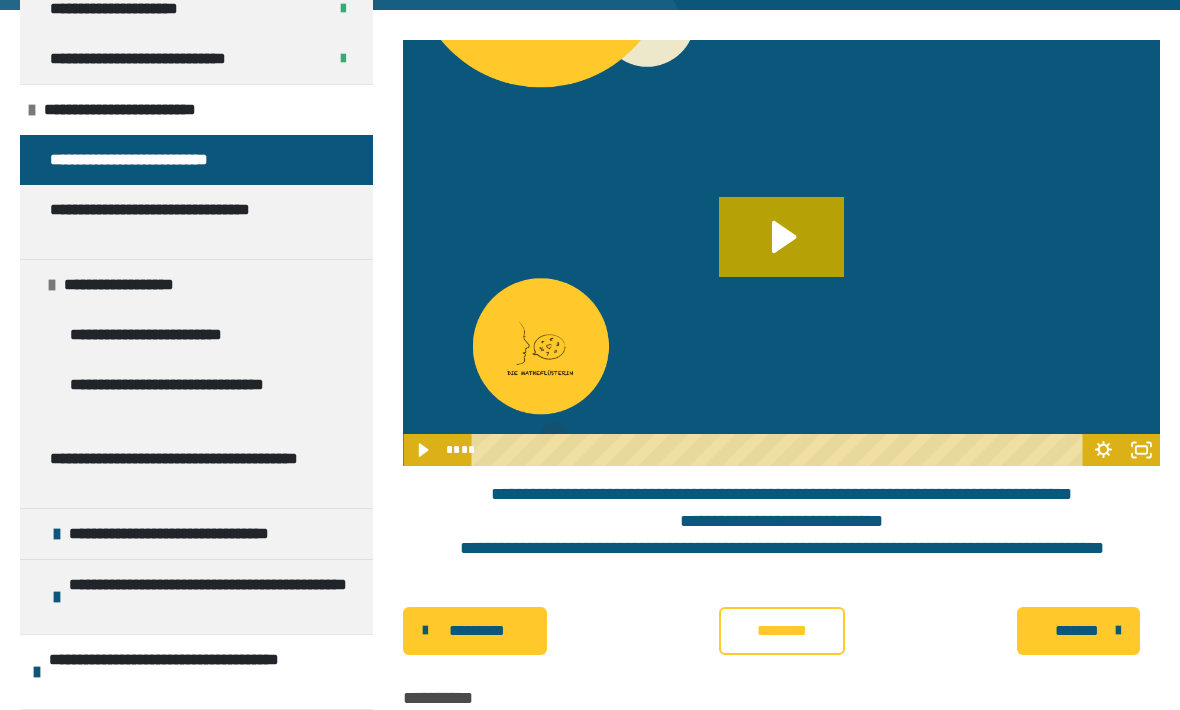 scroll, scrollTop: 240, scrollLeft: 0, axis: vertical 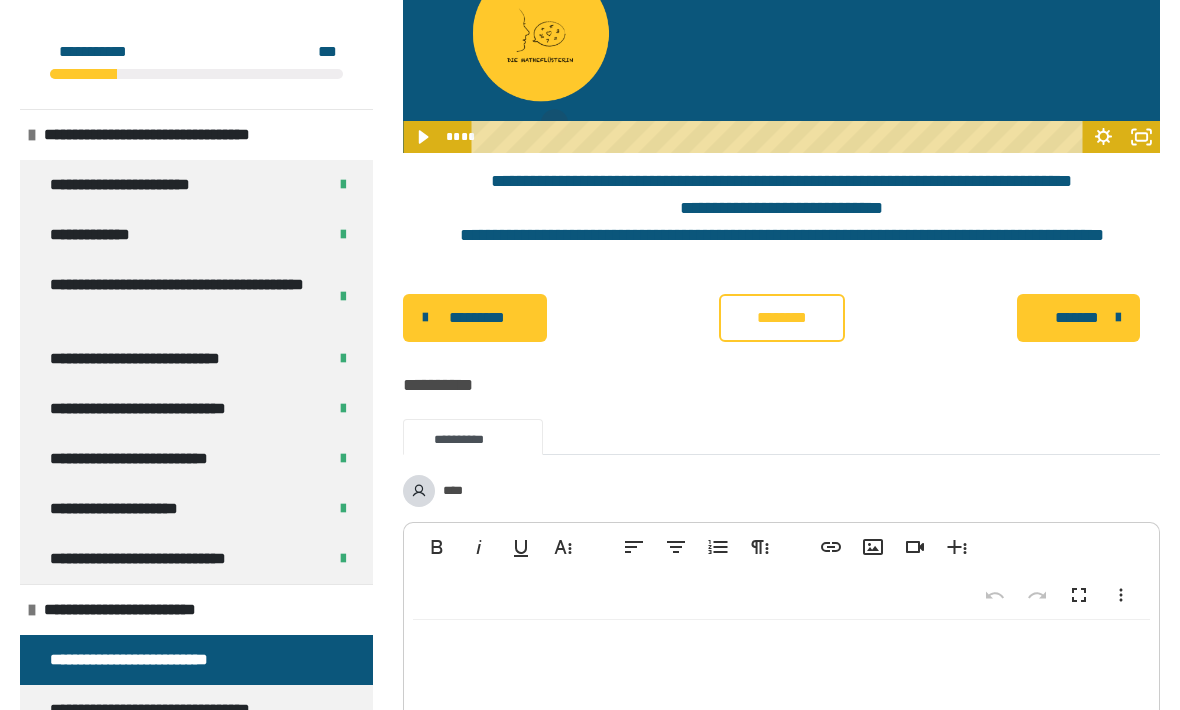 click on "**********" at bounding box center [165, 660] 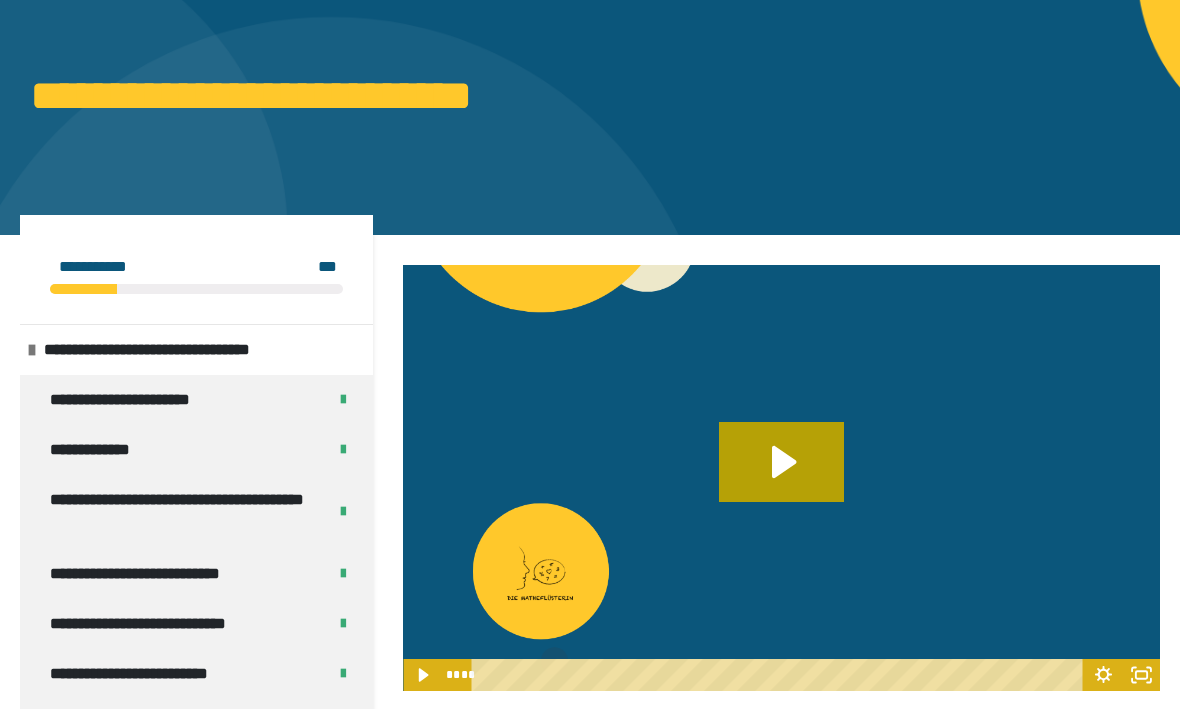 click 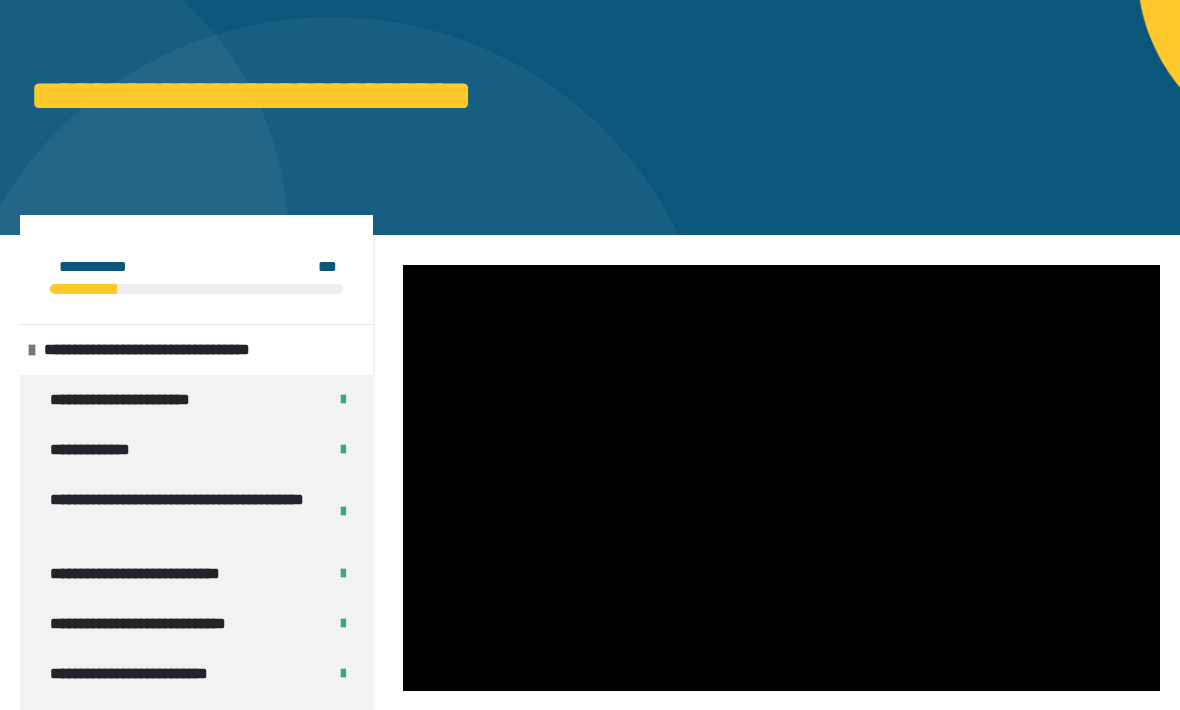 click at bounding box center (781, 478) 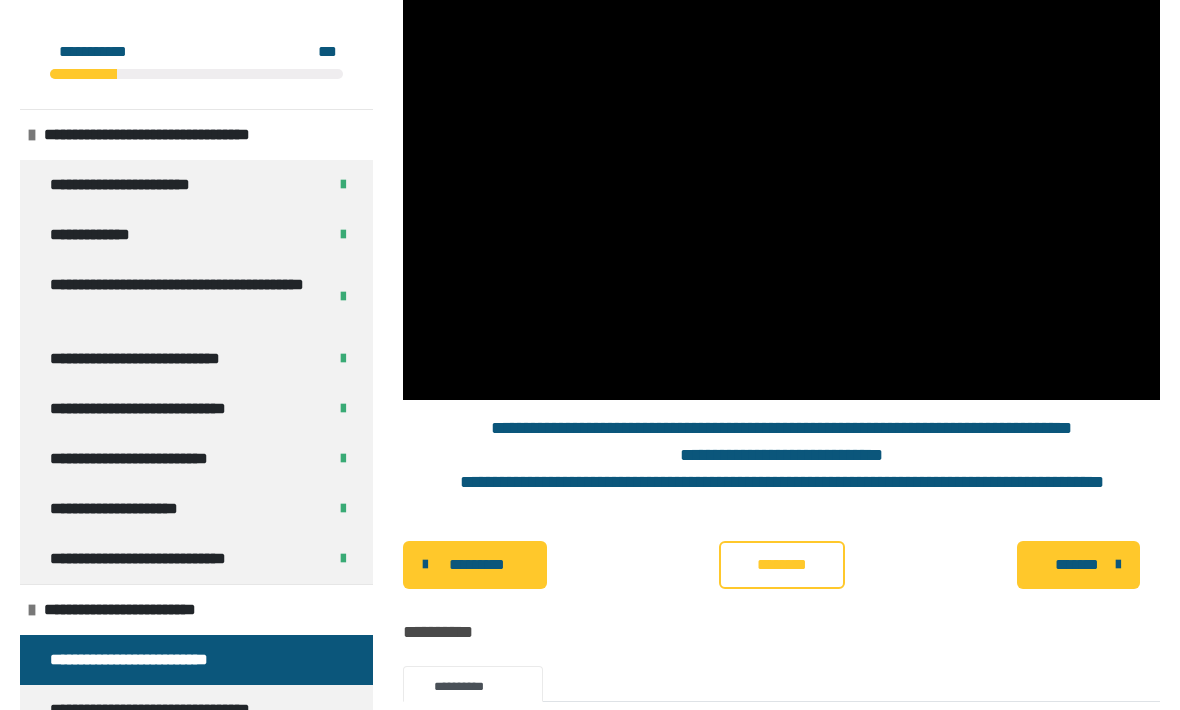 scroll, scrollTop: 321, scrollLeft: 0, axis: vertical 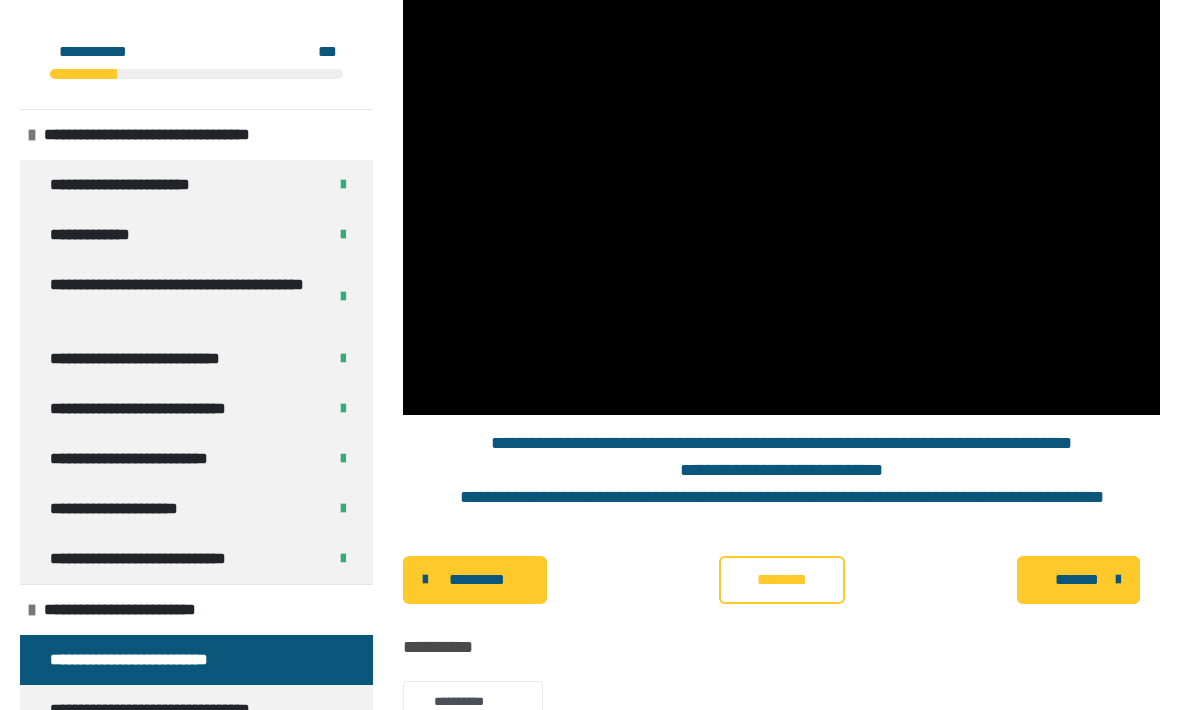 click at bounding box center [781, 202] 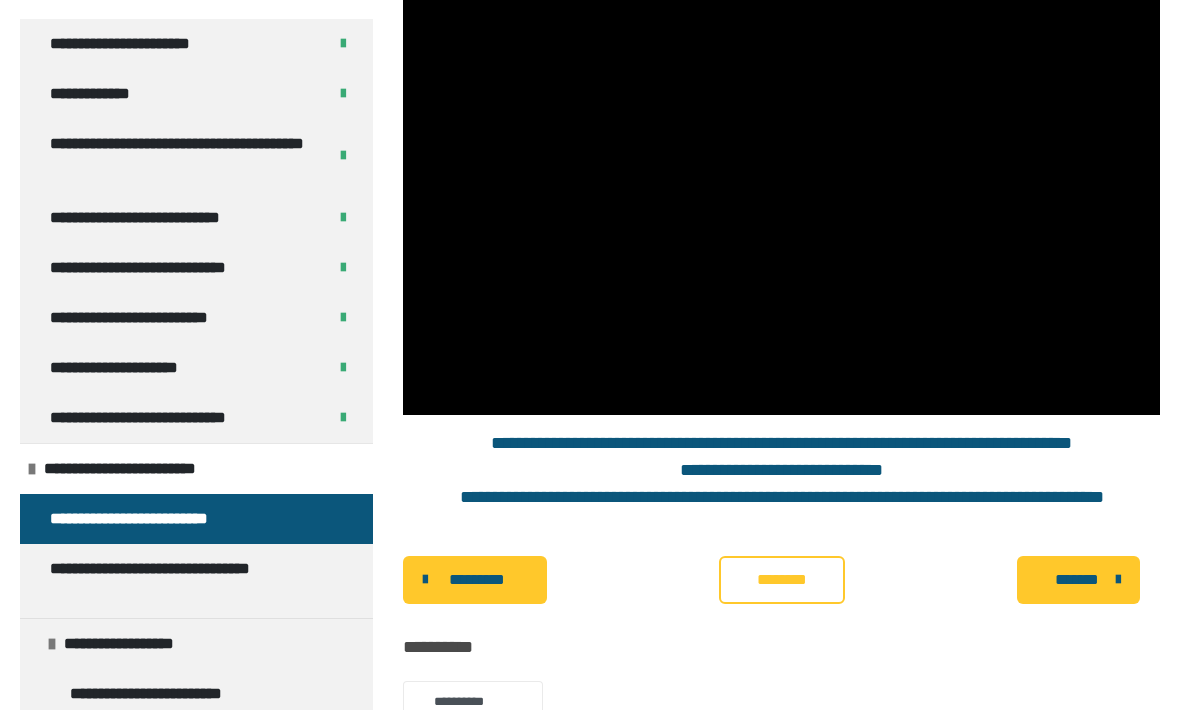 scroll, scrollTop: 146, scrollLeft: 0, axis: vertical 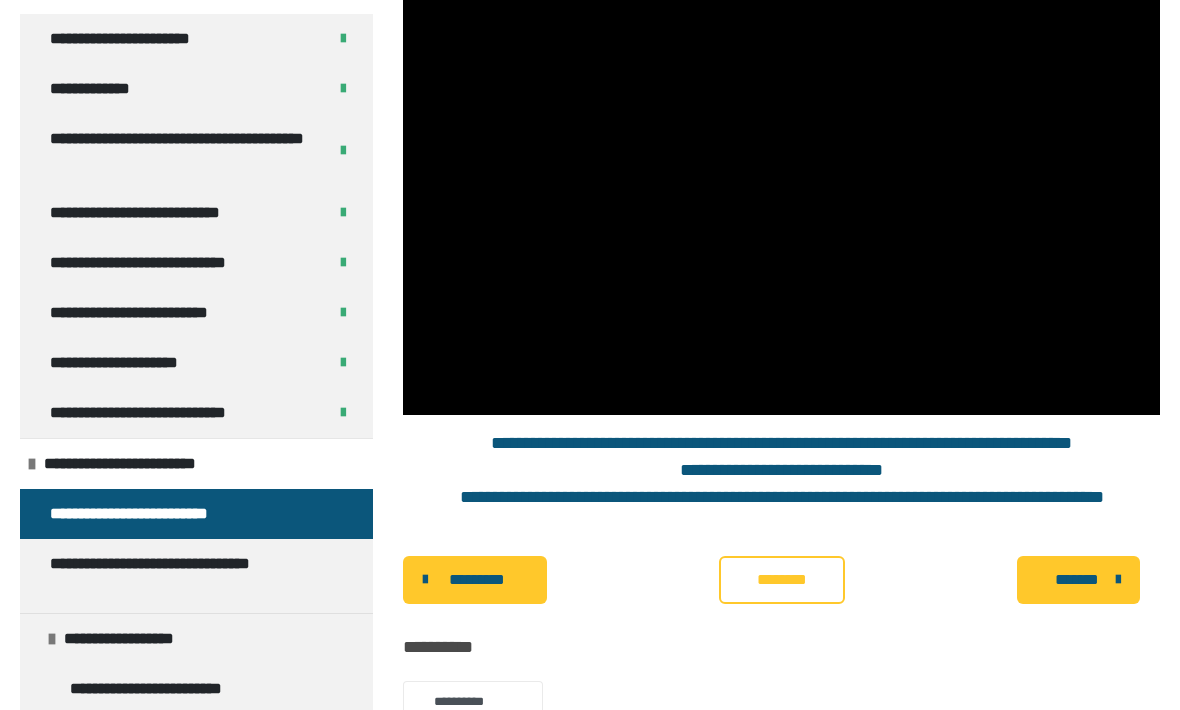 click on "********" at bounding box center (782, 580) 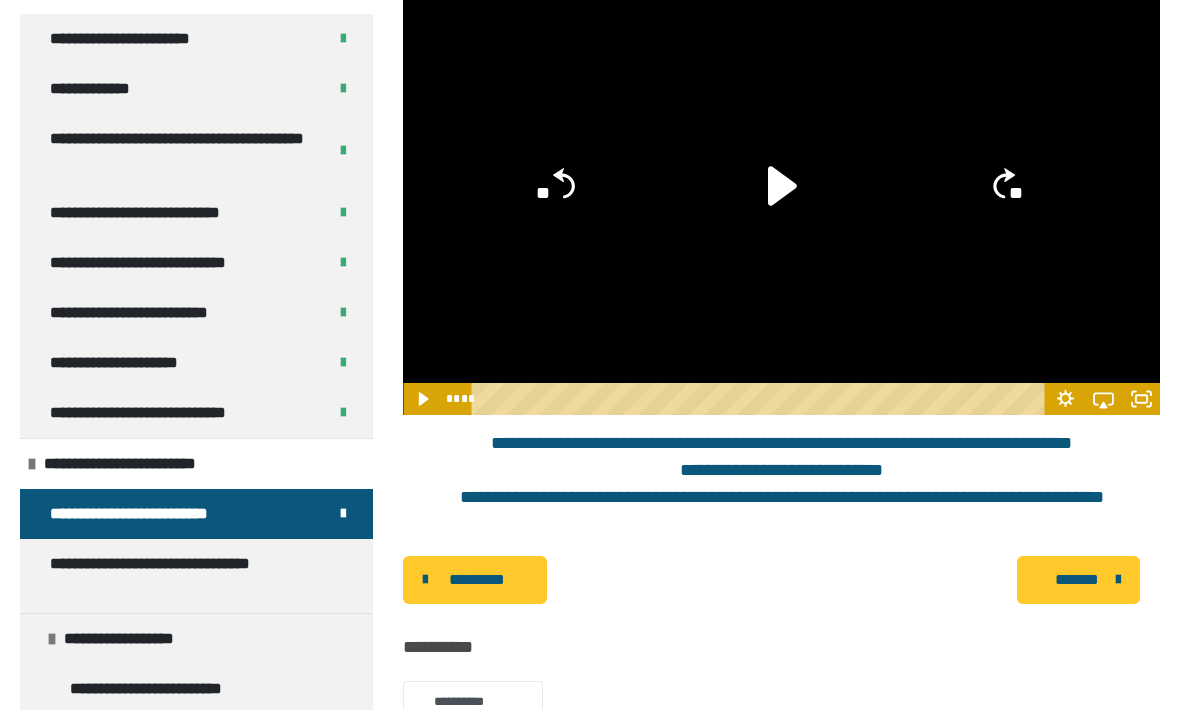 click on "*******" at bounding box center [1076, 580] 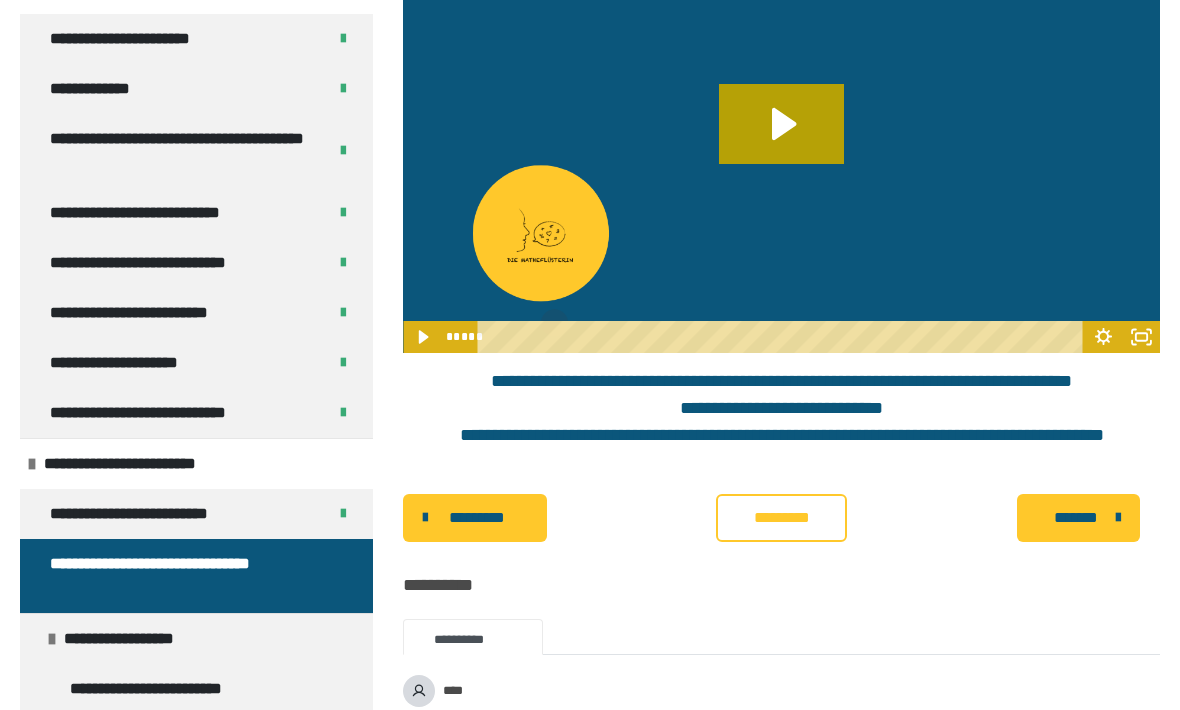 scroll, scrollTop: 387, scrollLeft: 0, axis: vertical 